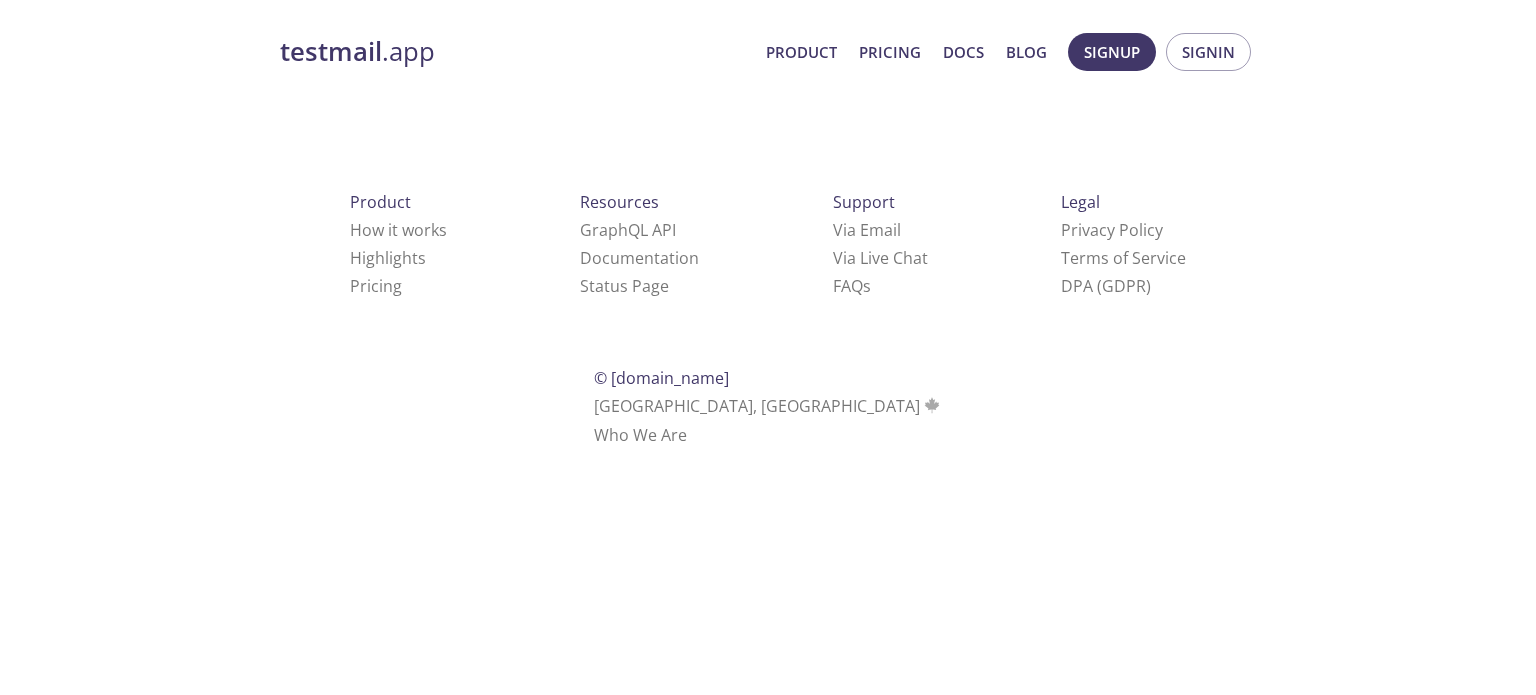 scroll, scrollTop: 0, scrollLeft: 0, axis: both 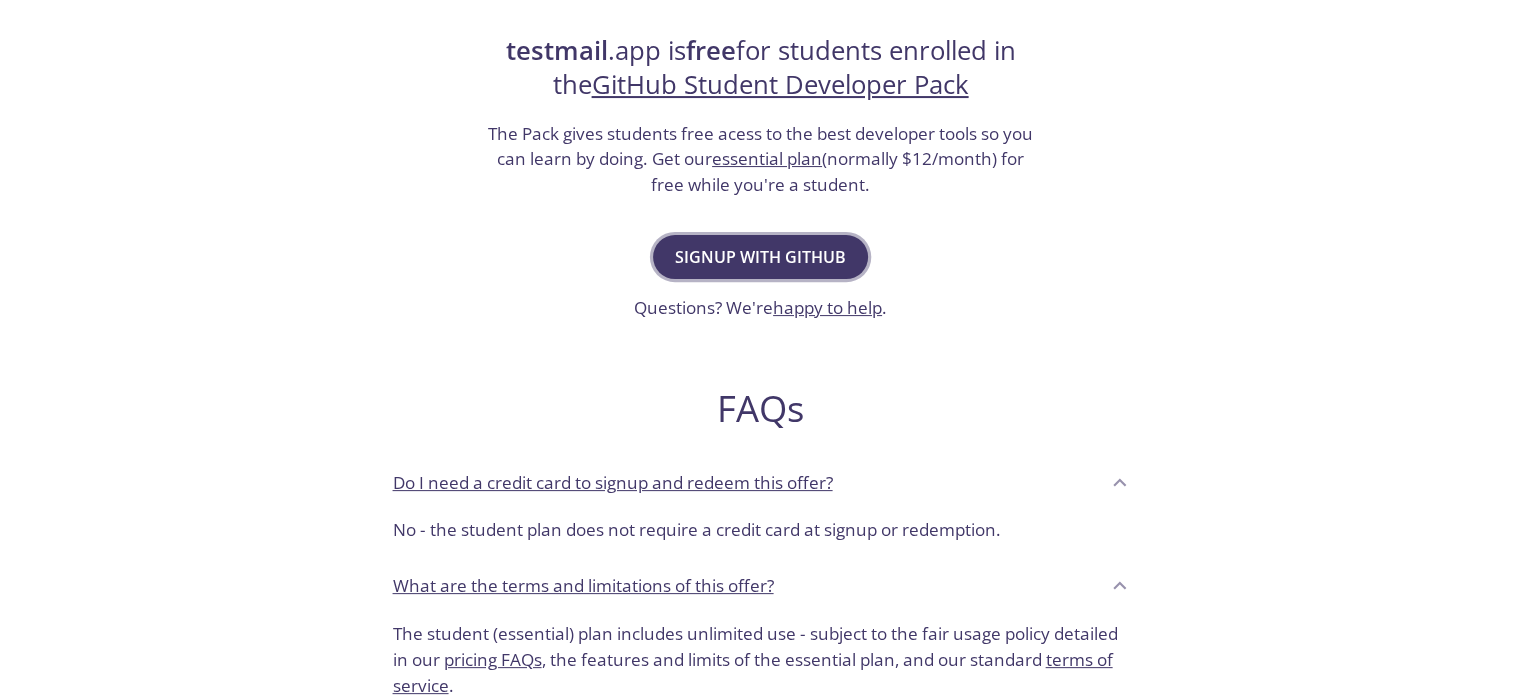click on "Signup with GitHub" at bounding box center [760, 257] 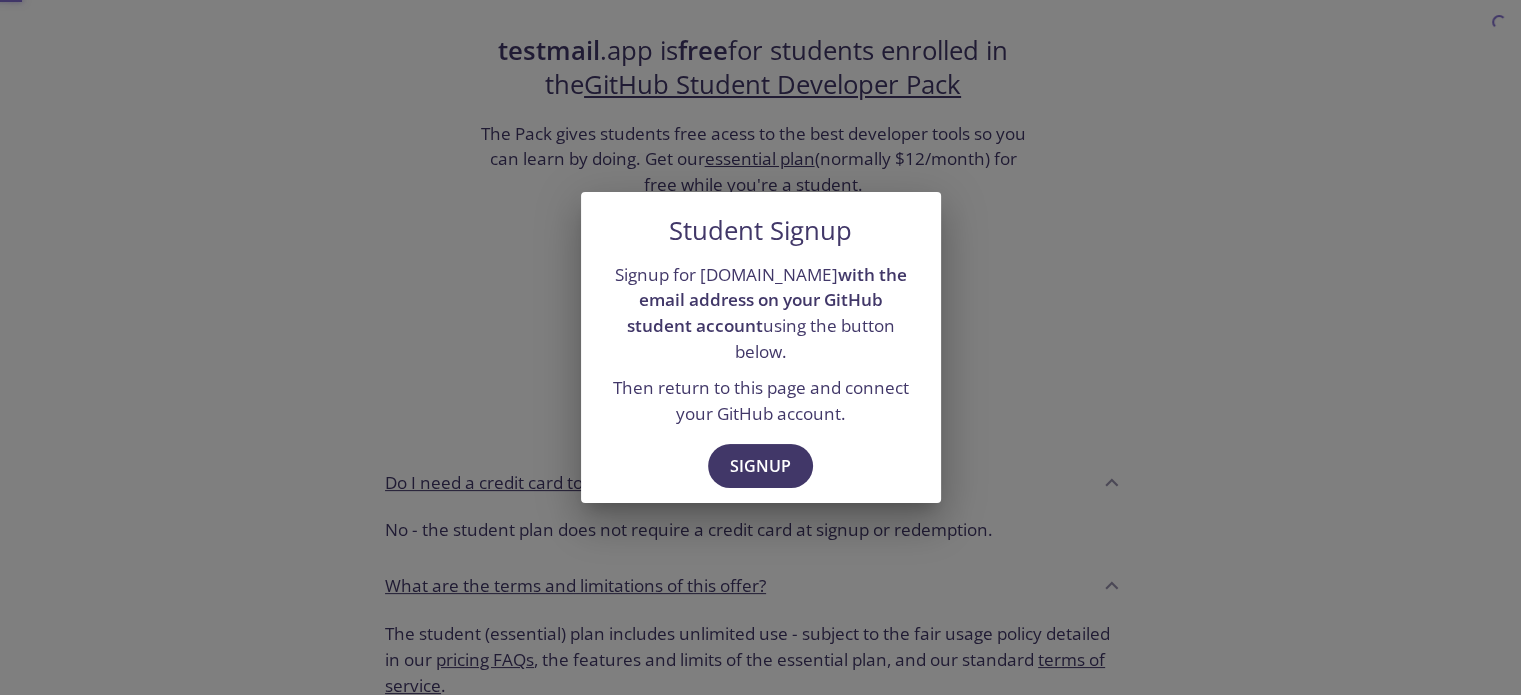 scroll, scrollTop: 0, scrollLeft: 0, axis: both 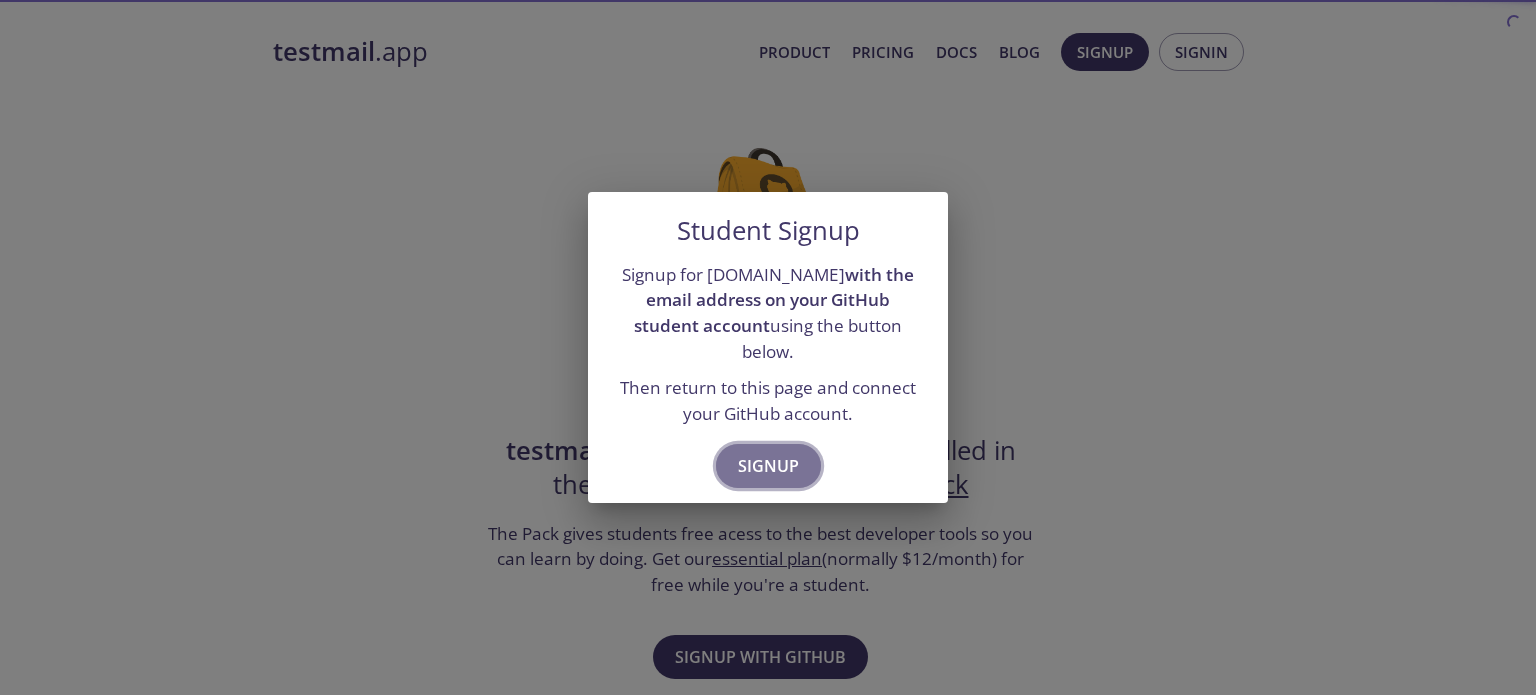 click on "Signup" at bounding box center [768, 466] 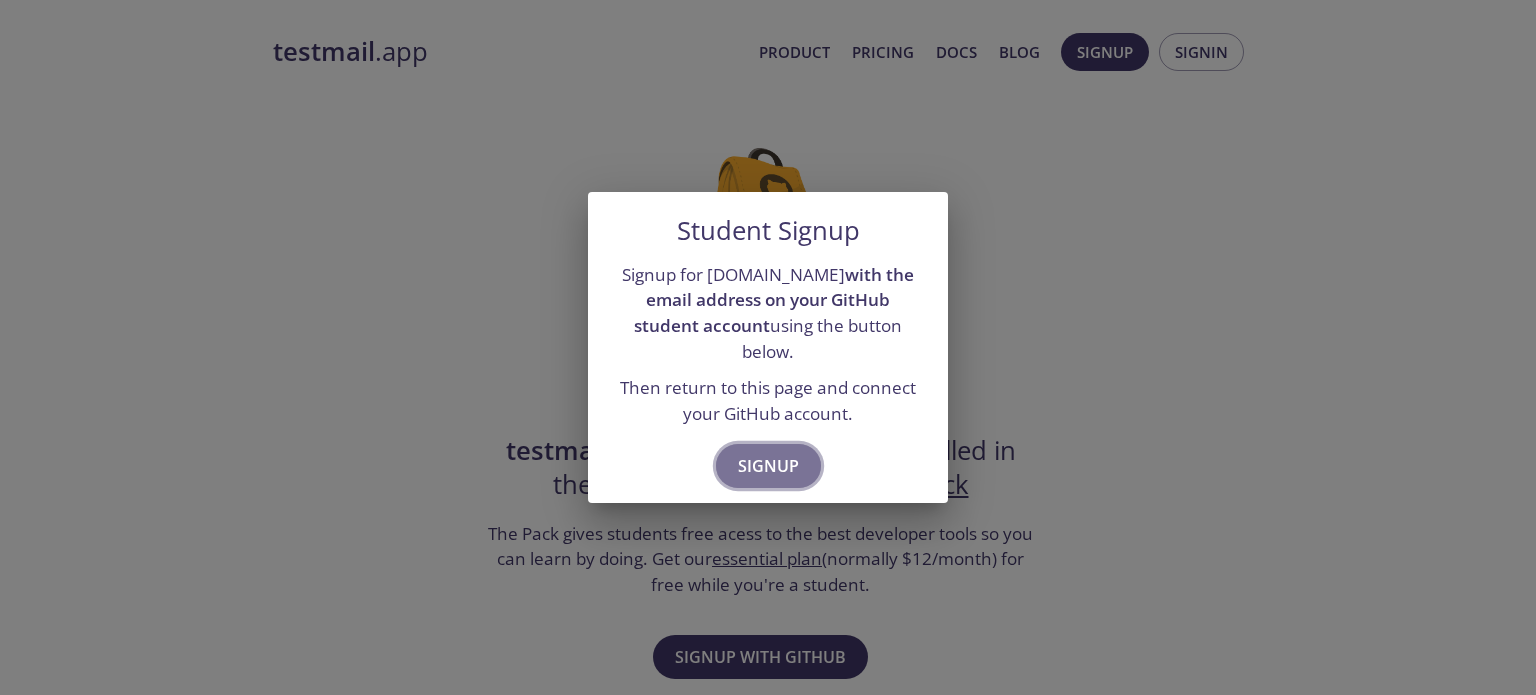 click on "Signup" at bounding box center (768, 466) 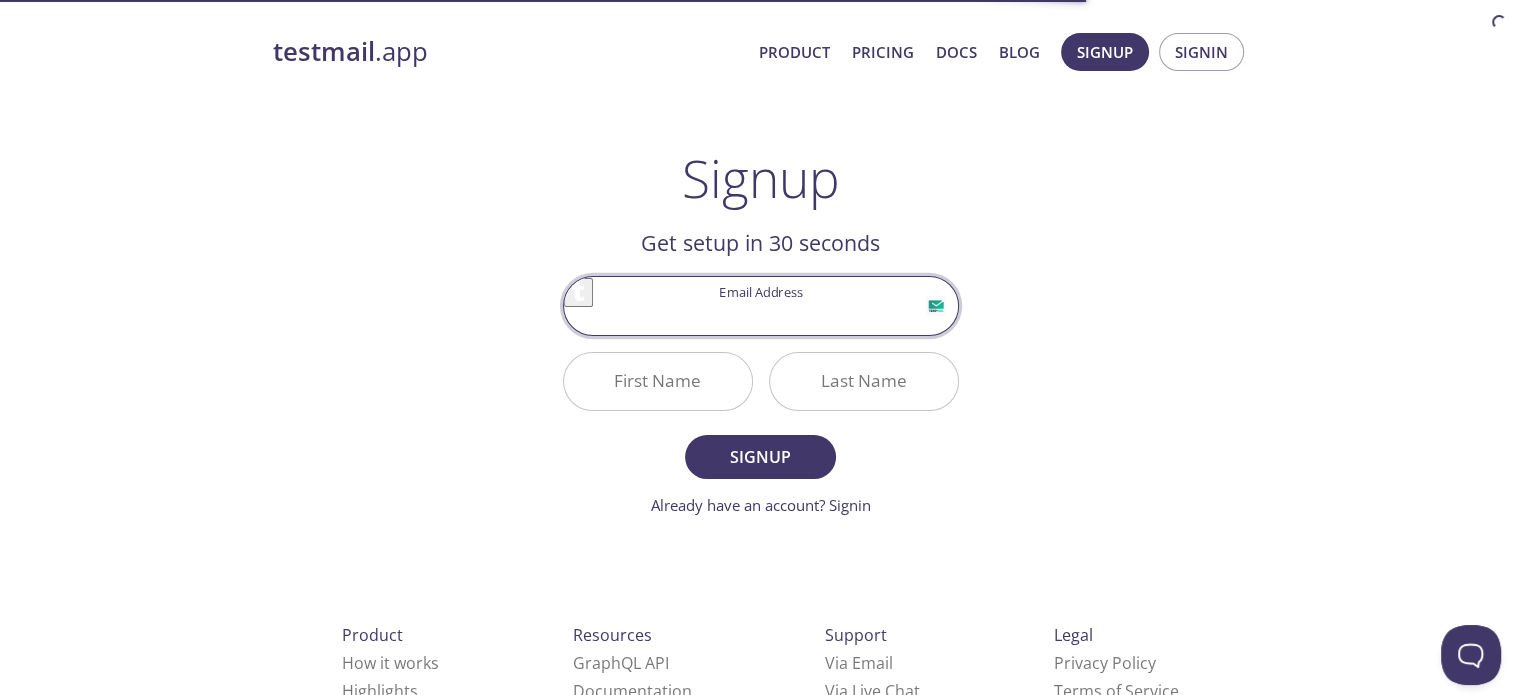scroll, scrollTop: 0, scrollLeft: 0, axis: both 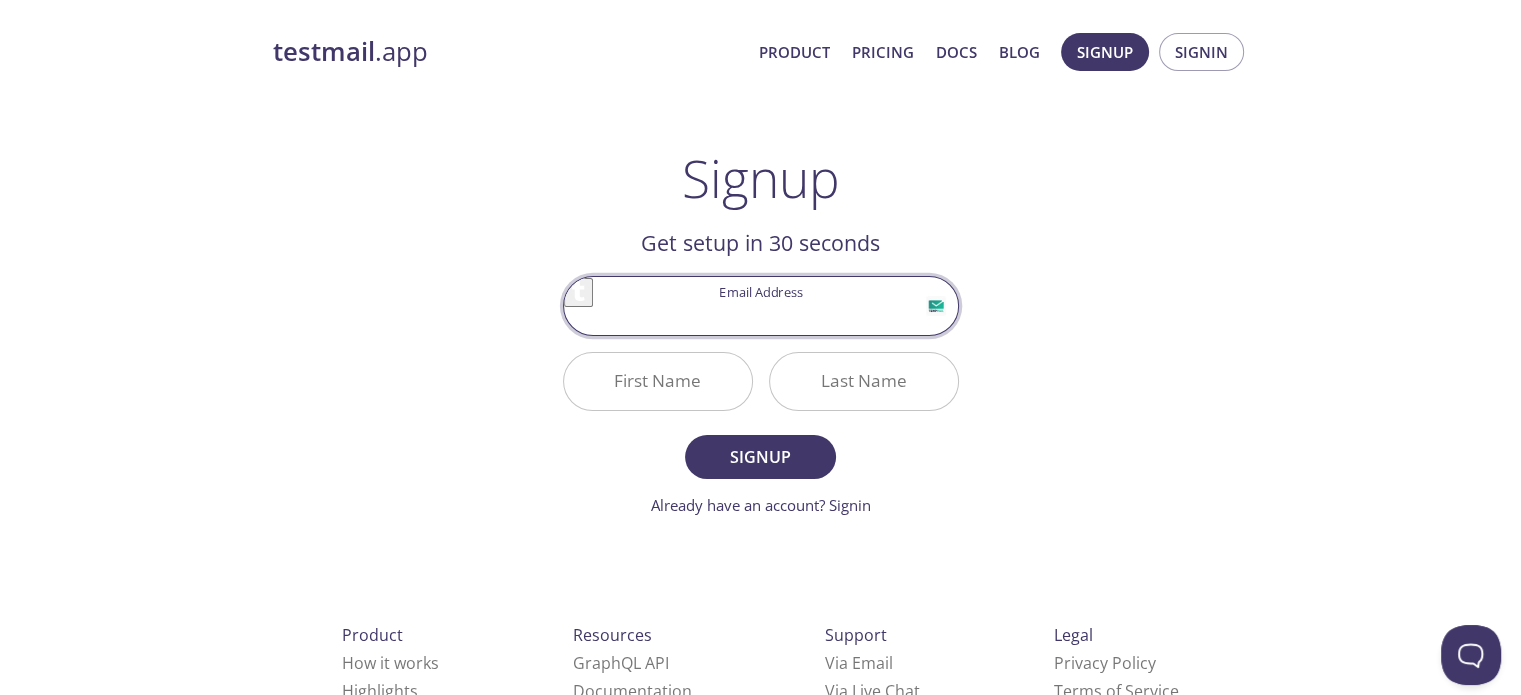 click on "Email Address" at bounding box center (761, 305) 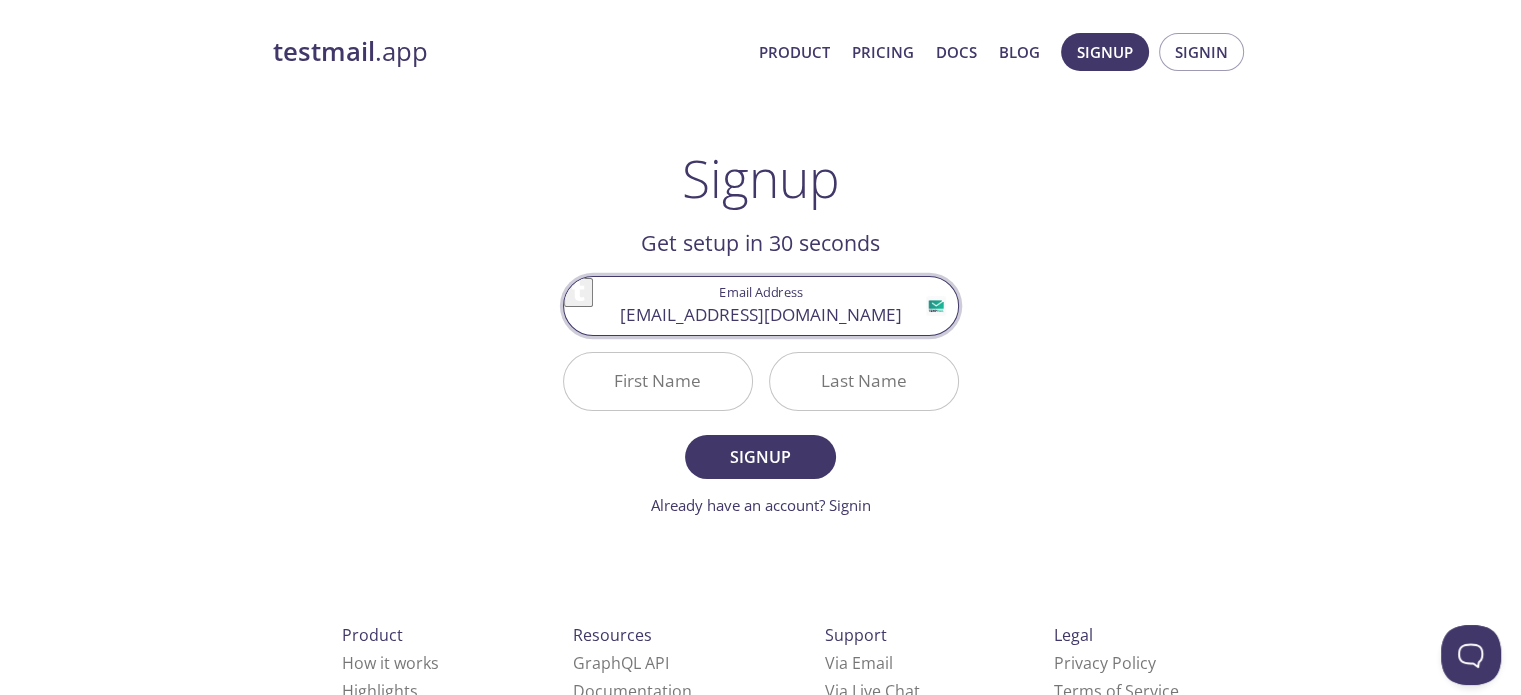 click on "First Name" at bounding box center [658, 381] 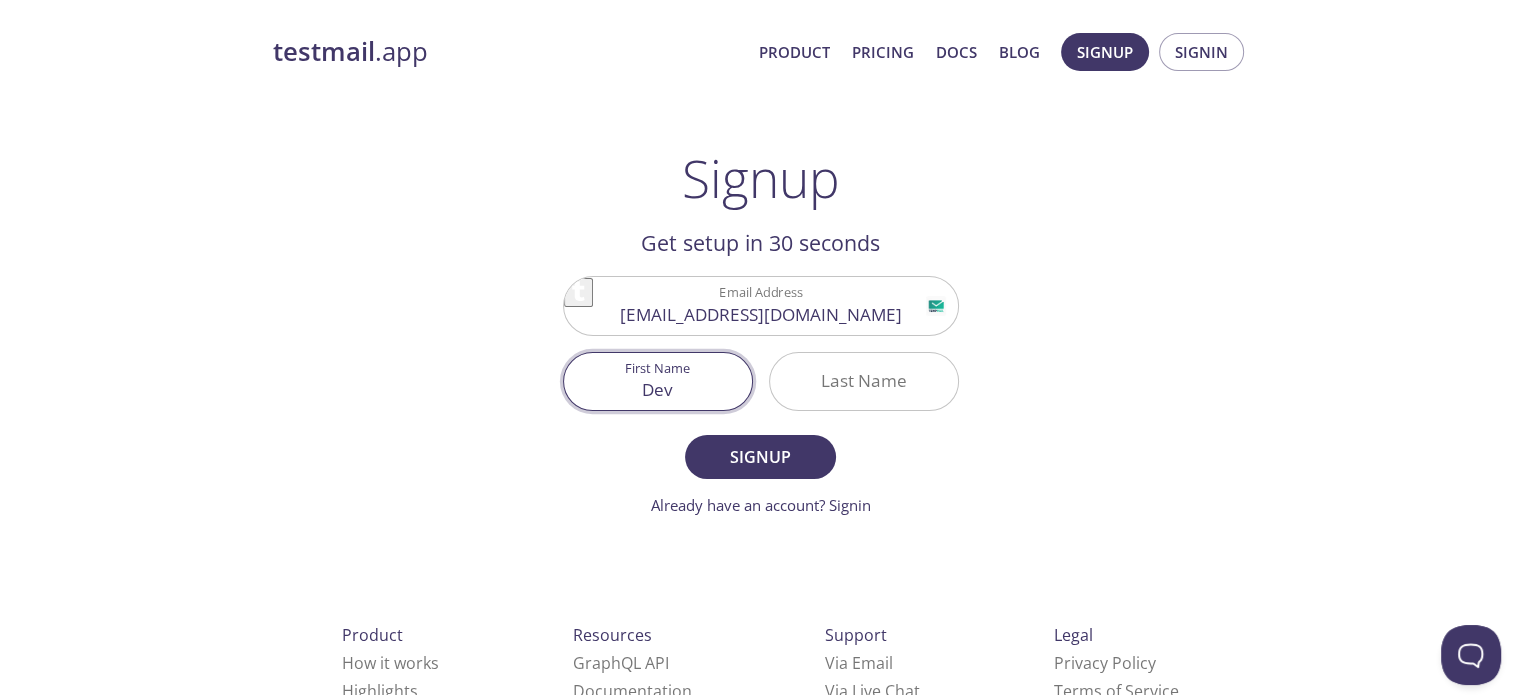 type on "Dev" 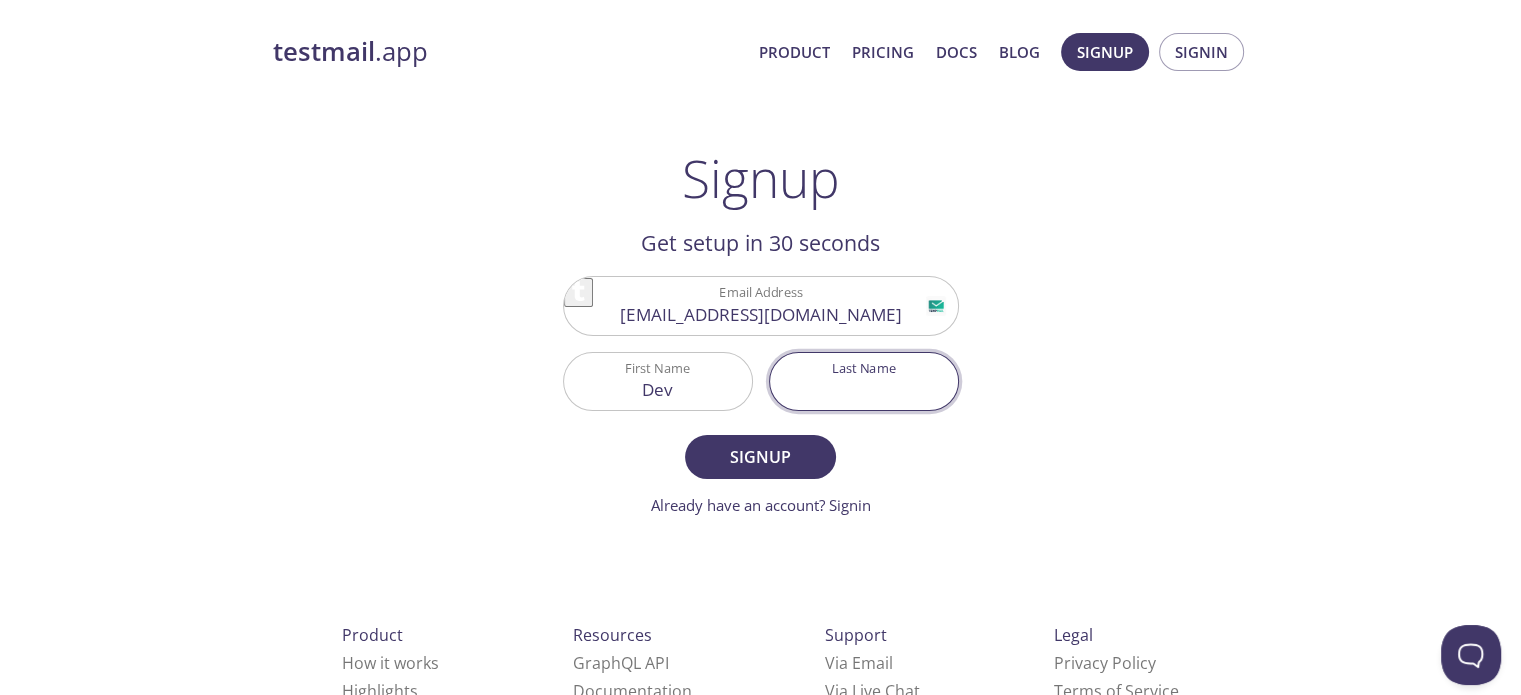click on "Last Name" at bounding box center [864, 381] 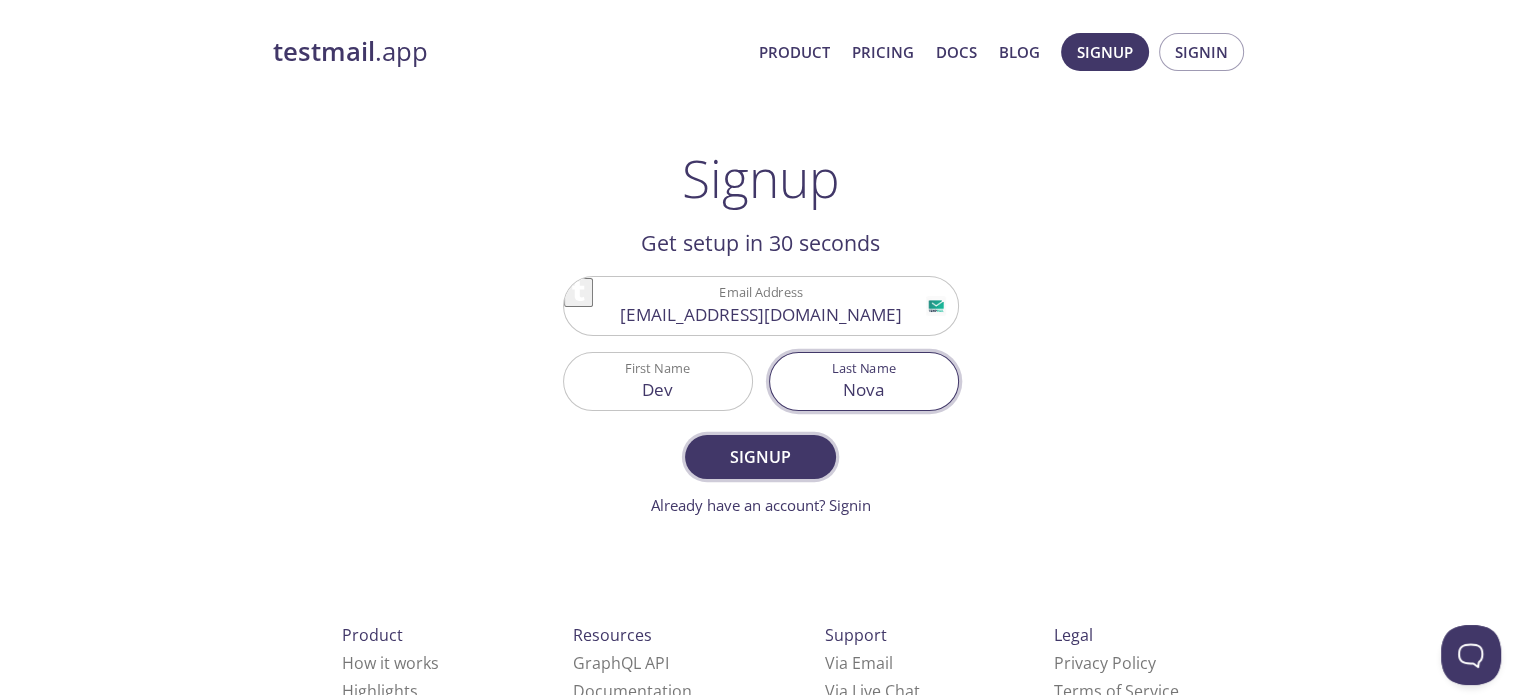 type on "Nova" 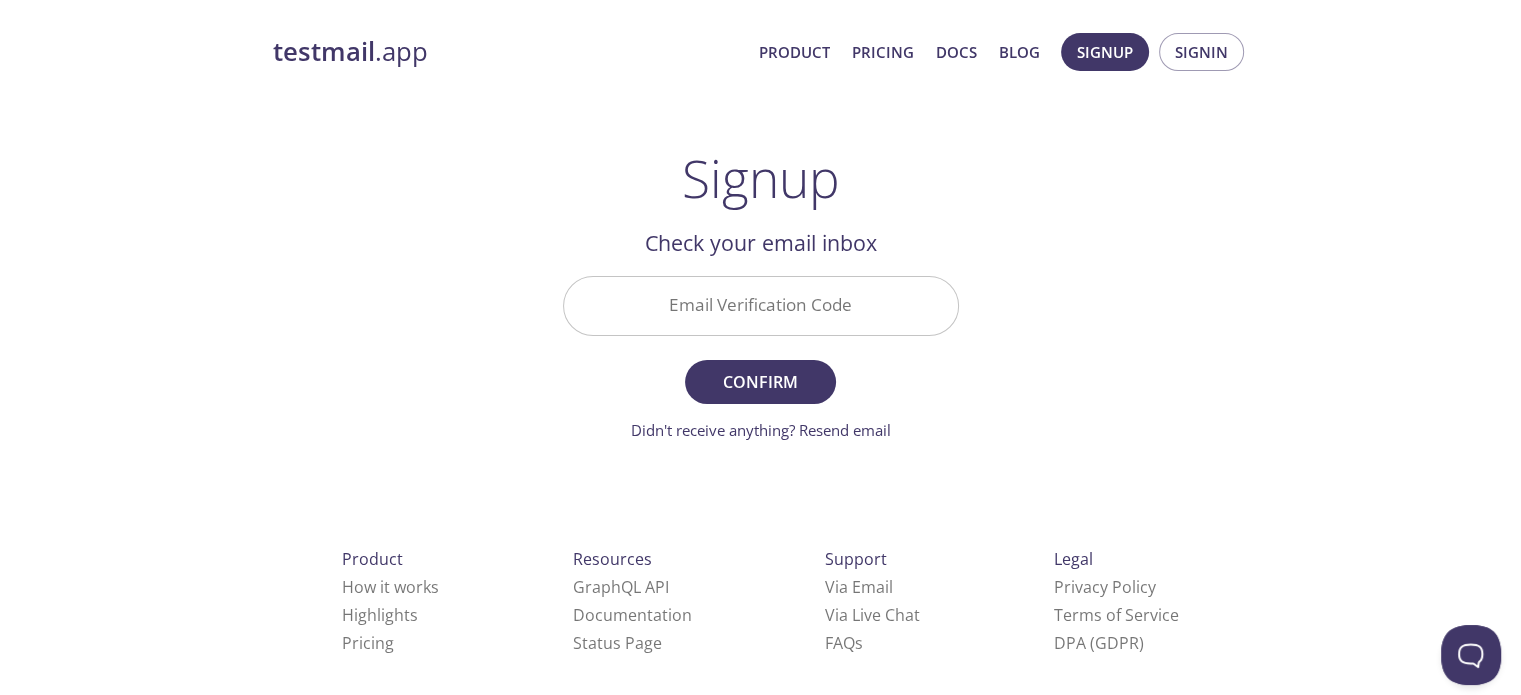 click on "Email Verification Code" at bounding box center (761, 305) 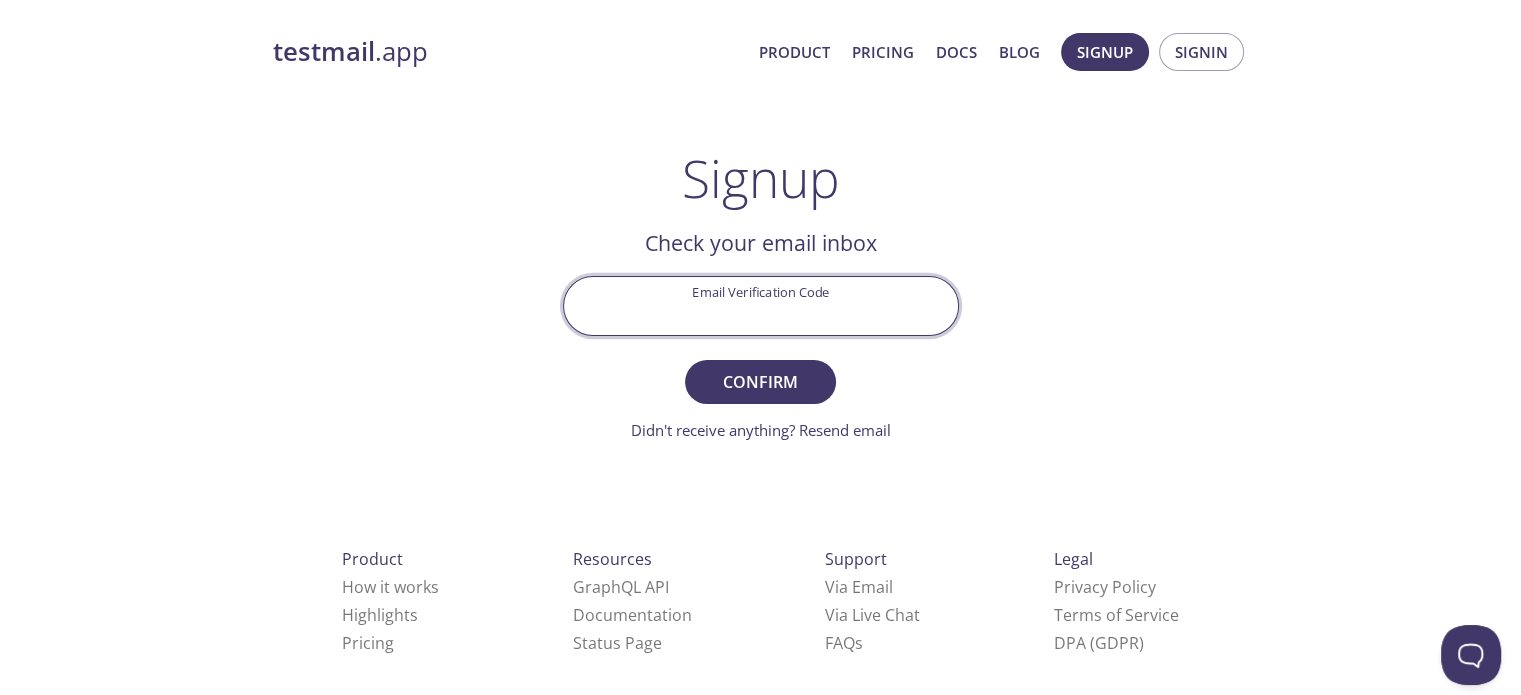 paste on "1PUV3M5" 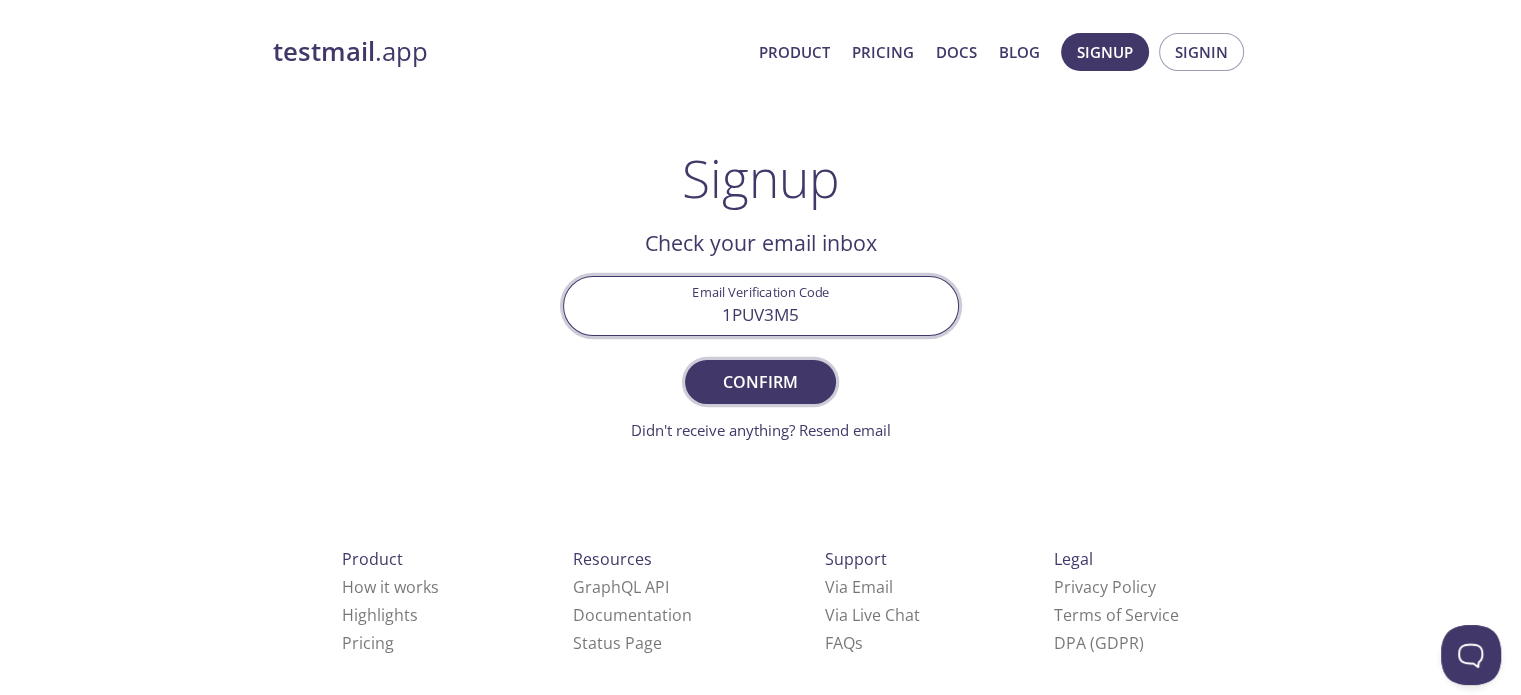 type on "1PUV3M5" 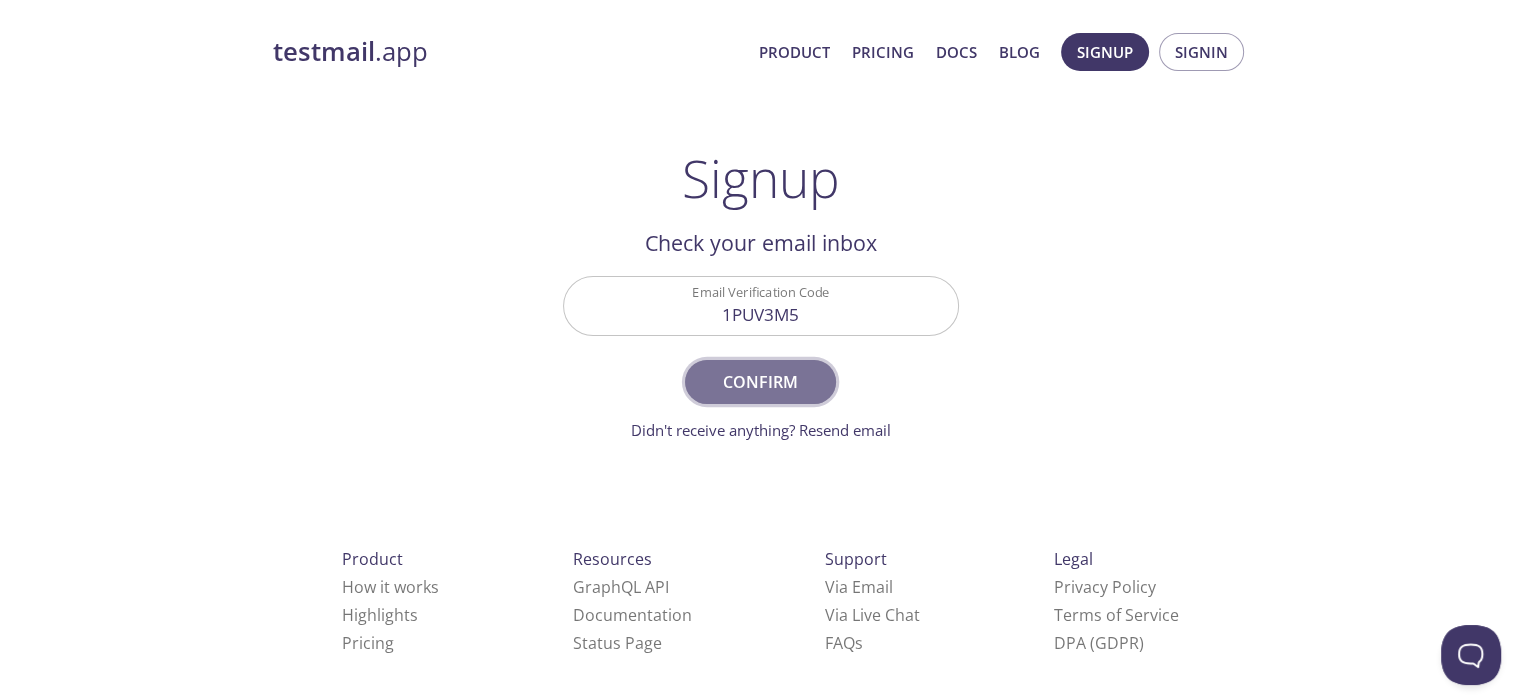 click on "Confirm" at bounding box center [760, 382] 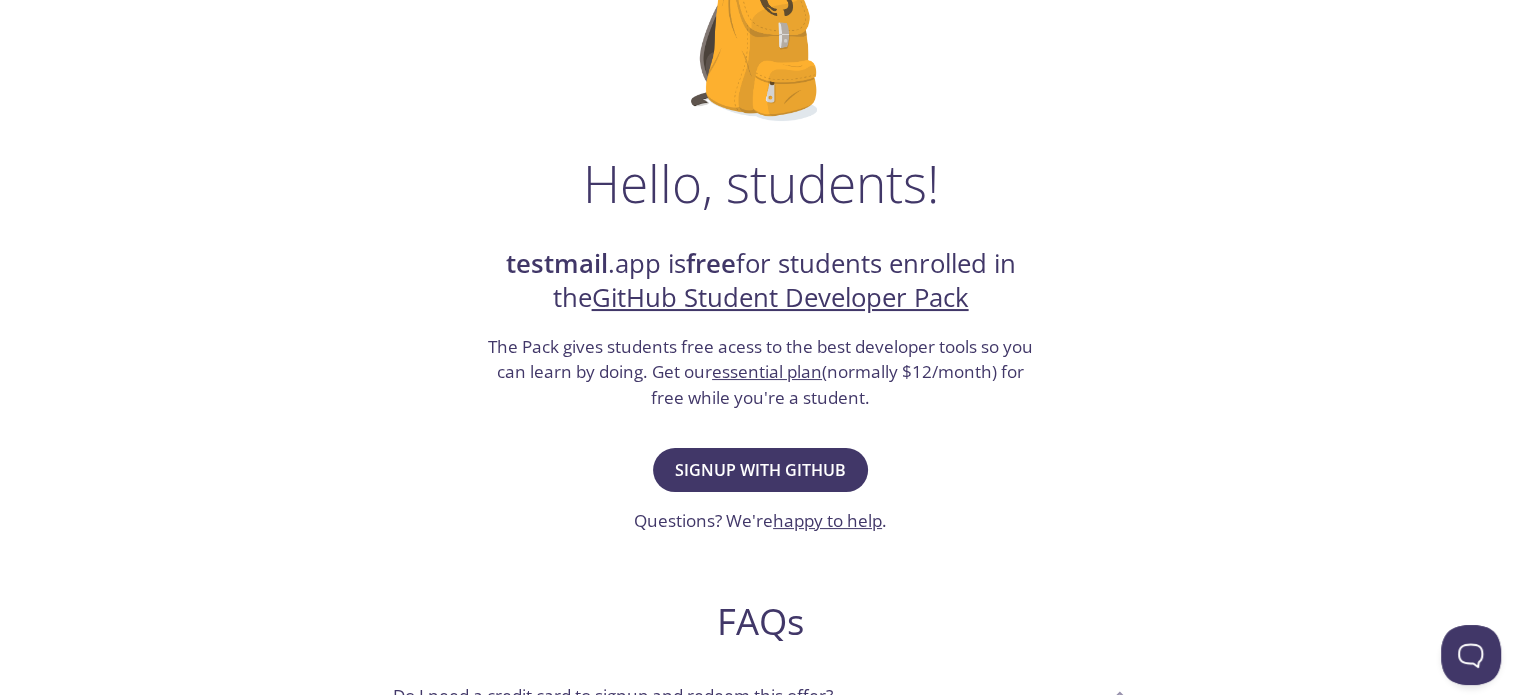 scroll, scrollTop: 300, scrollLeft: 0, axis: vertical 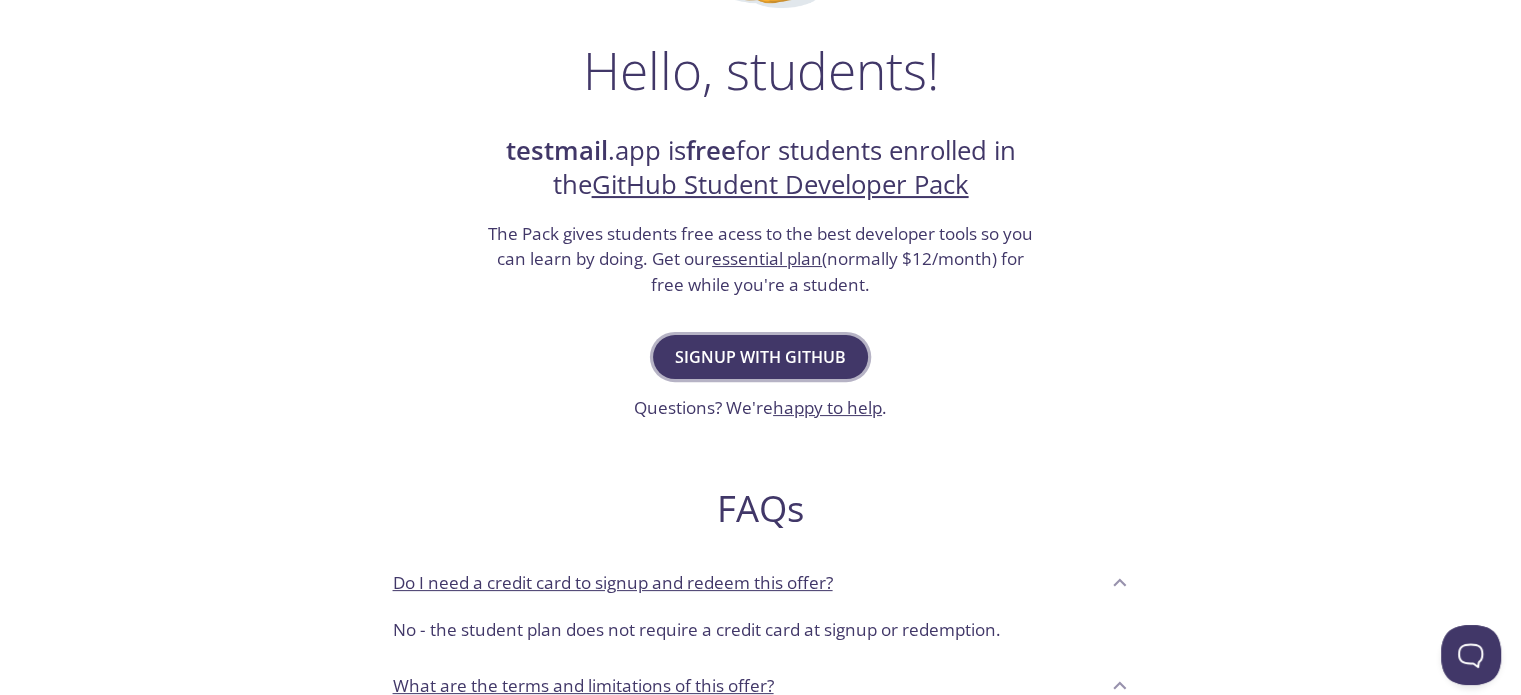 click on "Signup with GitHub" at bounding box center [760, 357] 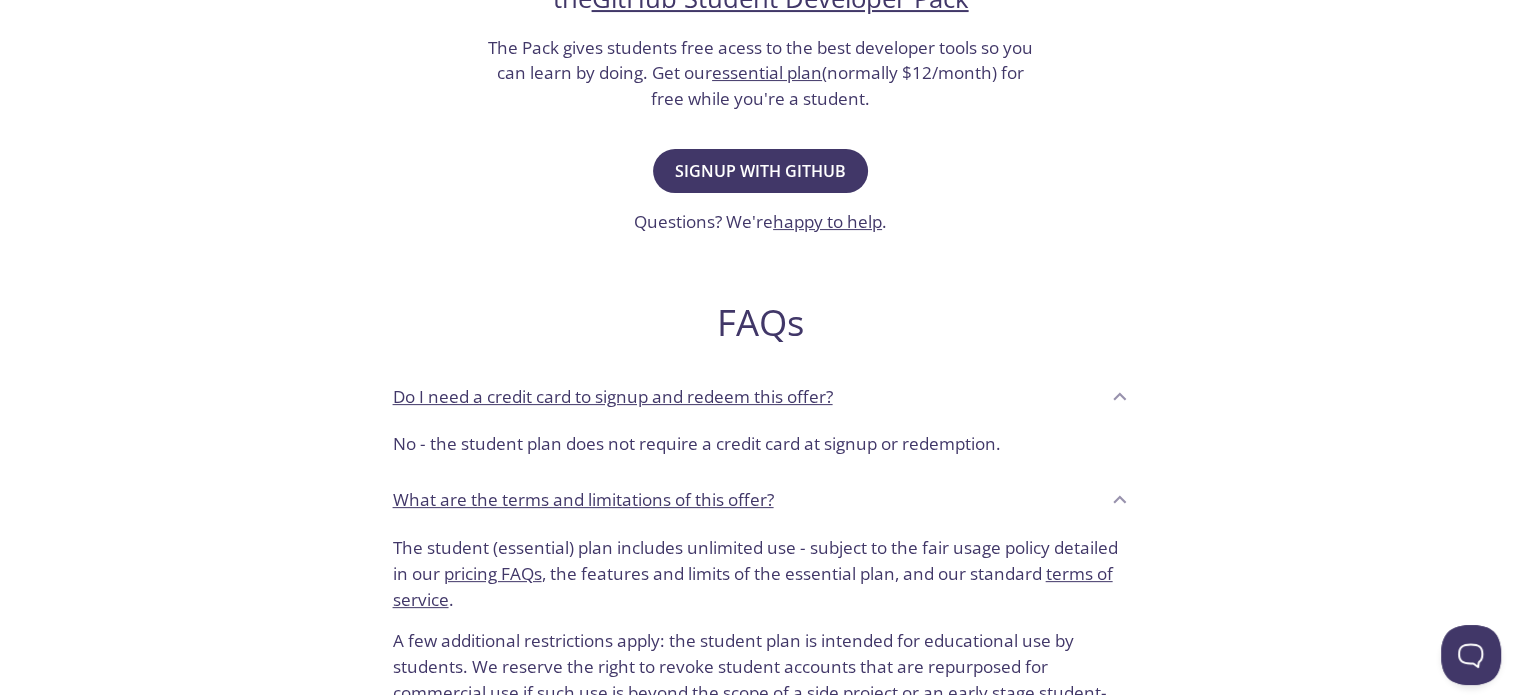 scroll, scrollTop: 0, scrollLeft: 0, axis: both 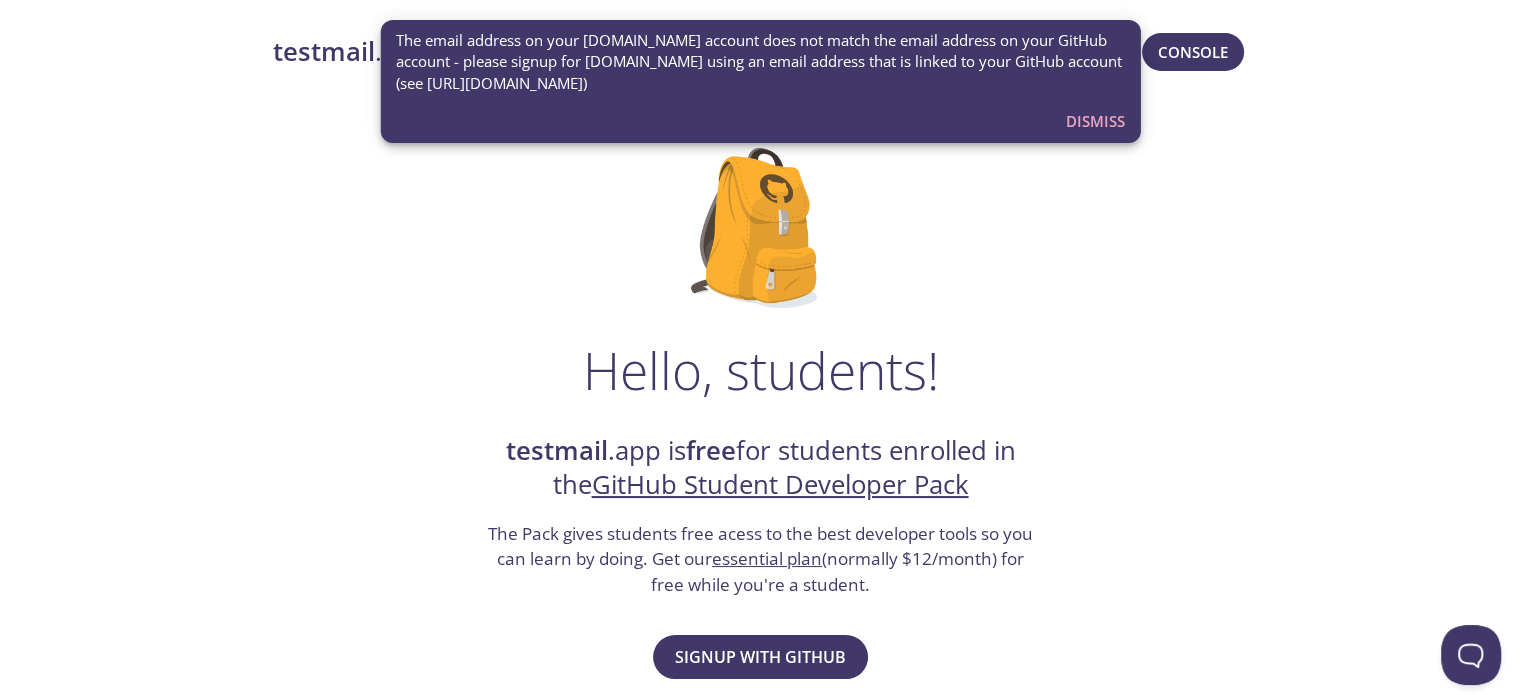 click on "Dismiss" at bounding box center (1095, 121) 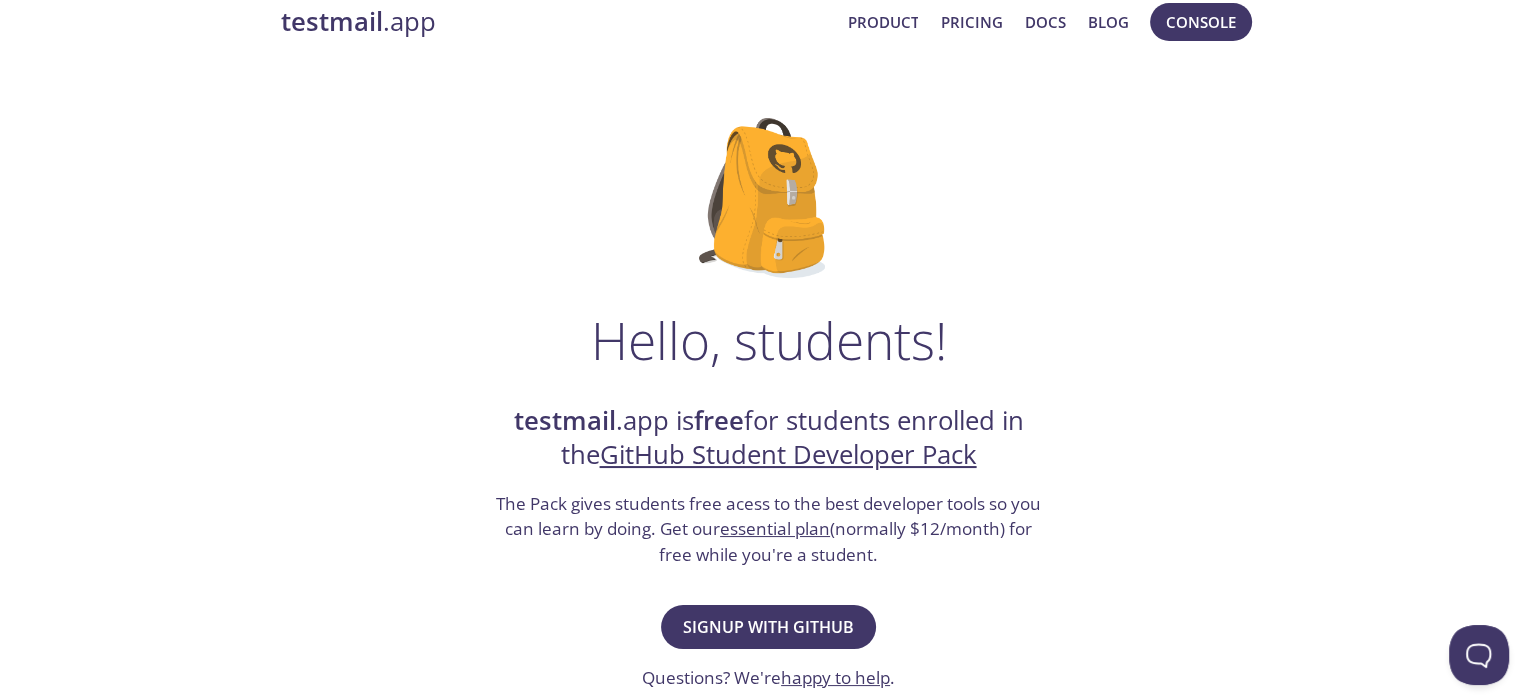 scroll, scrollTop: 0, scrollLeft: 0, axis: both 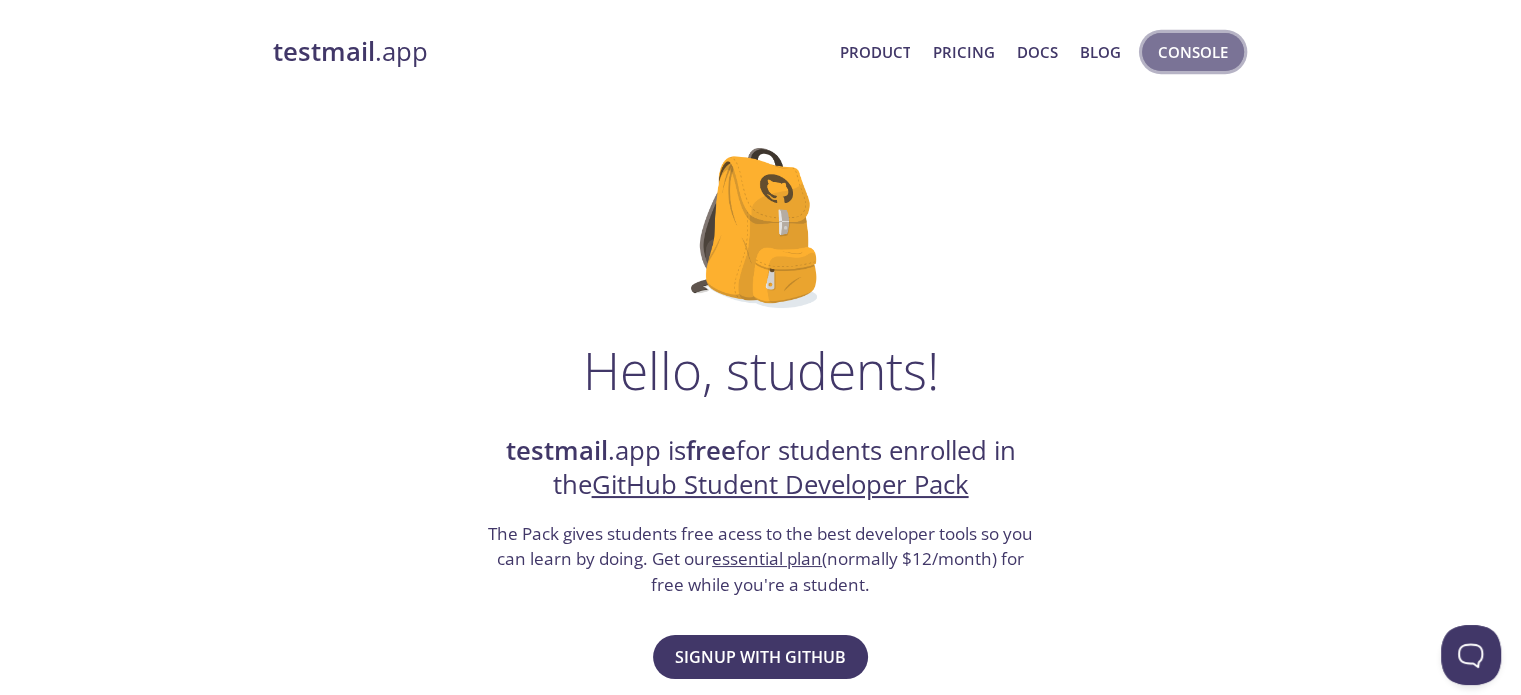 click on "Console" at bounding box center (1193, 52) 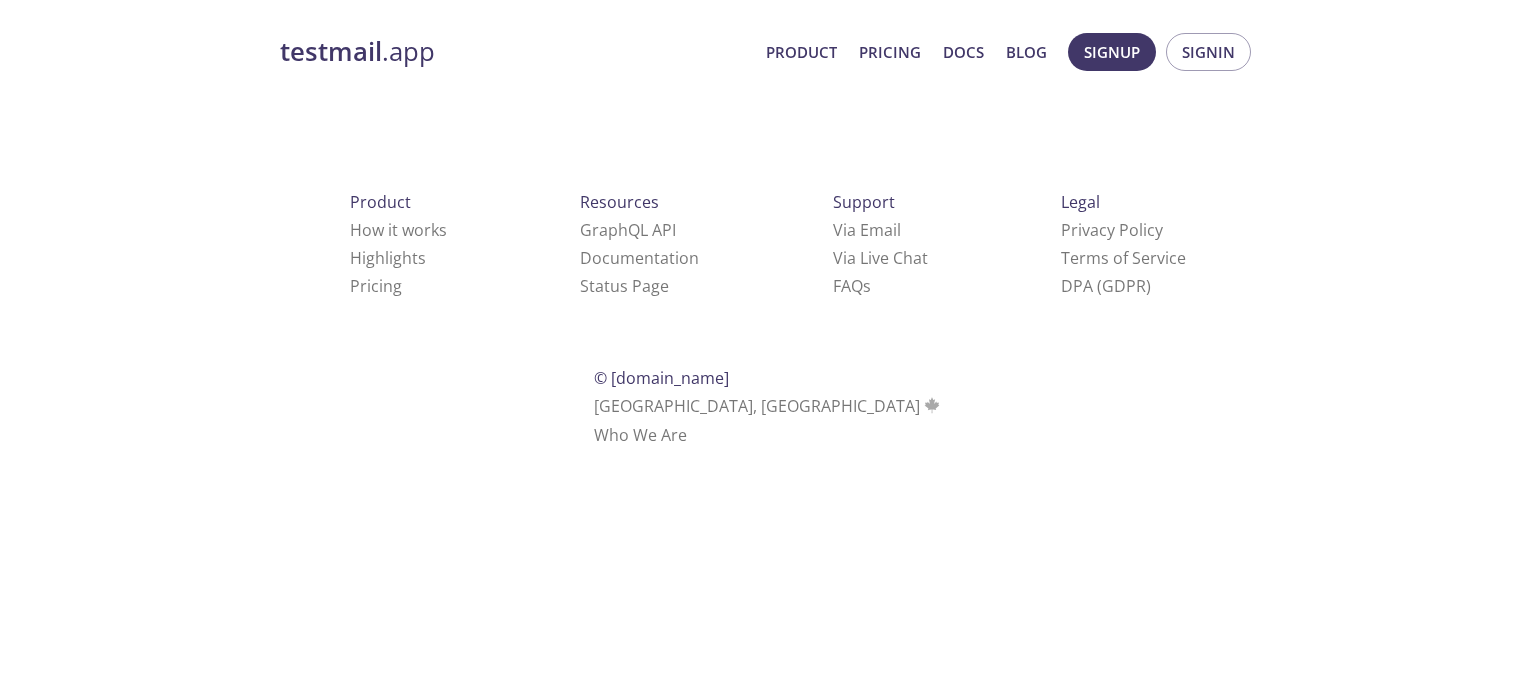 scroll, scrollTop: 0, scrollLeft: 0, axis: both 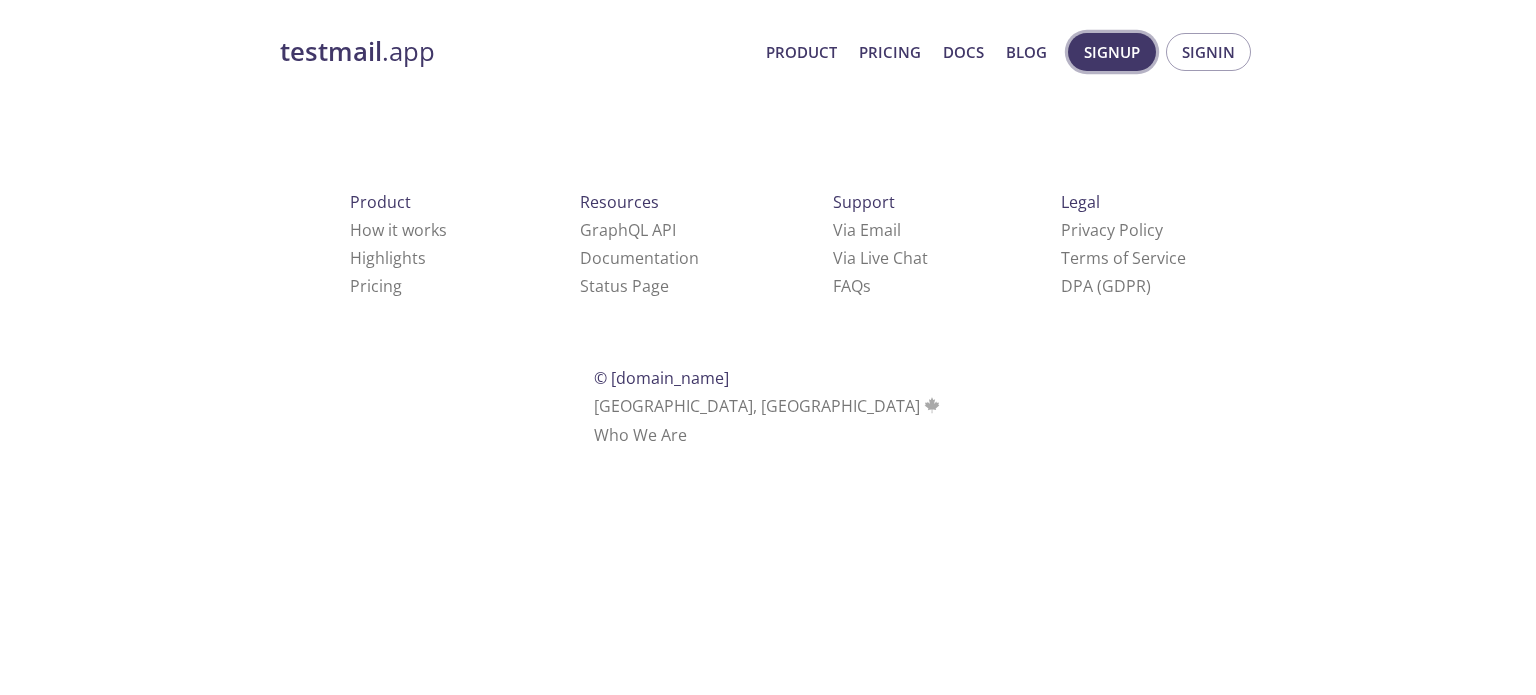 click on "Signup" at bounding box center (1112, 52) 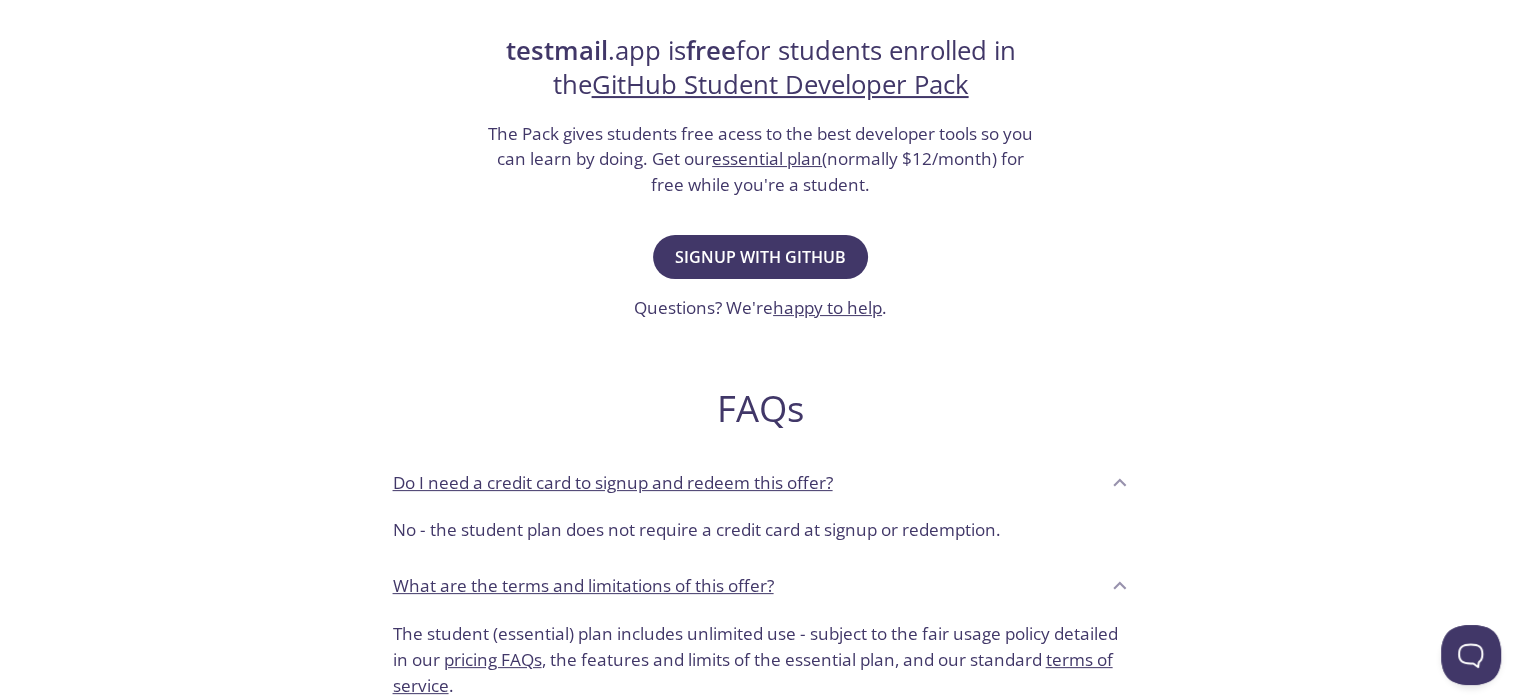 scroll, scrollTop: 0, scrollLeft: 0, axis: both 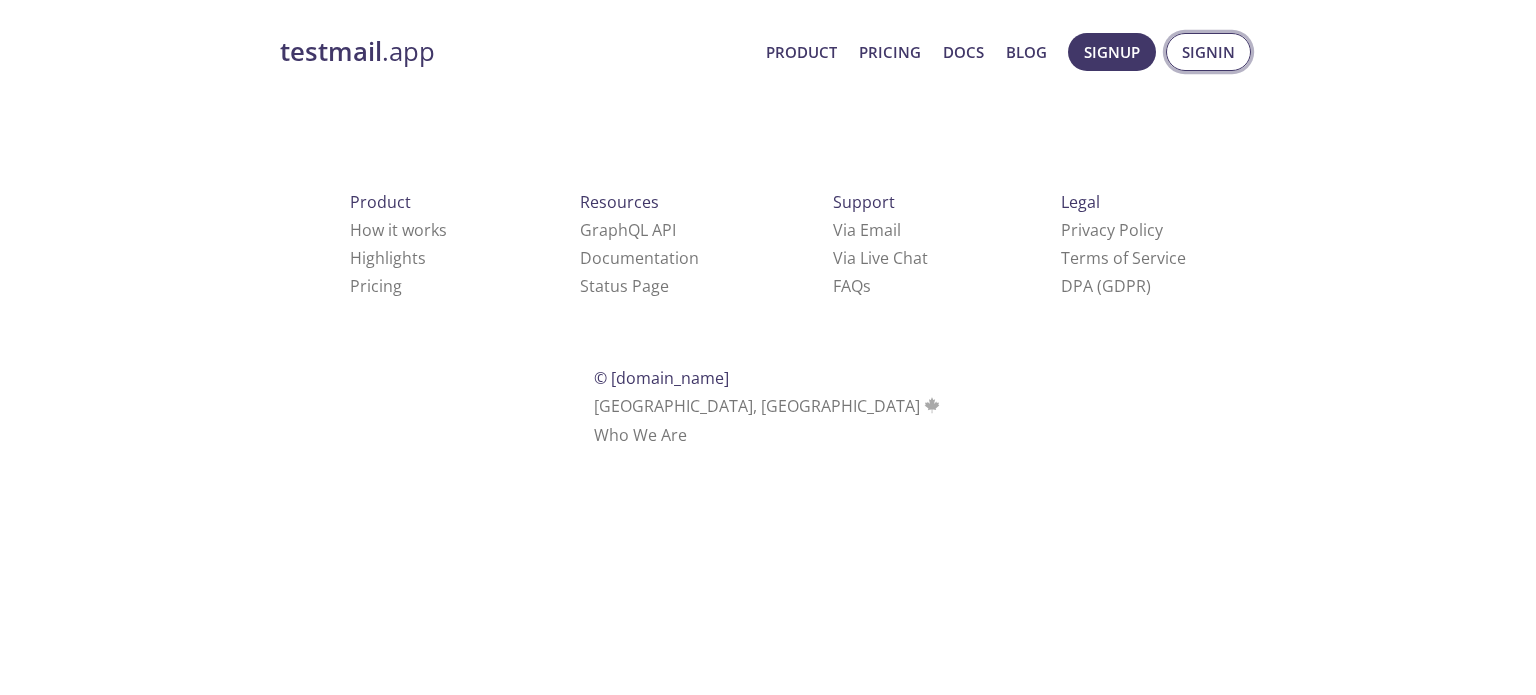 click on "Signin" at bounding box center [1208, 52] 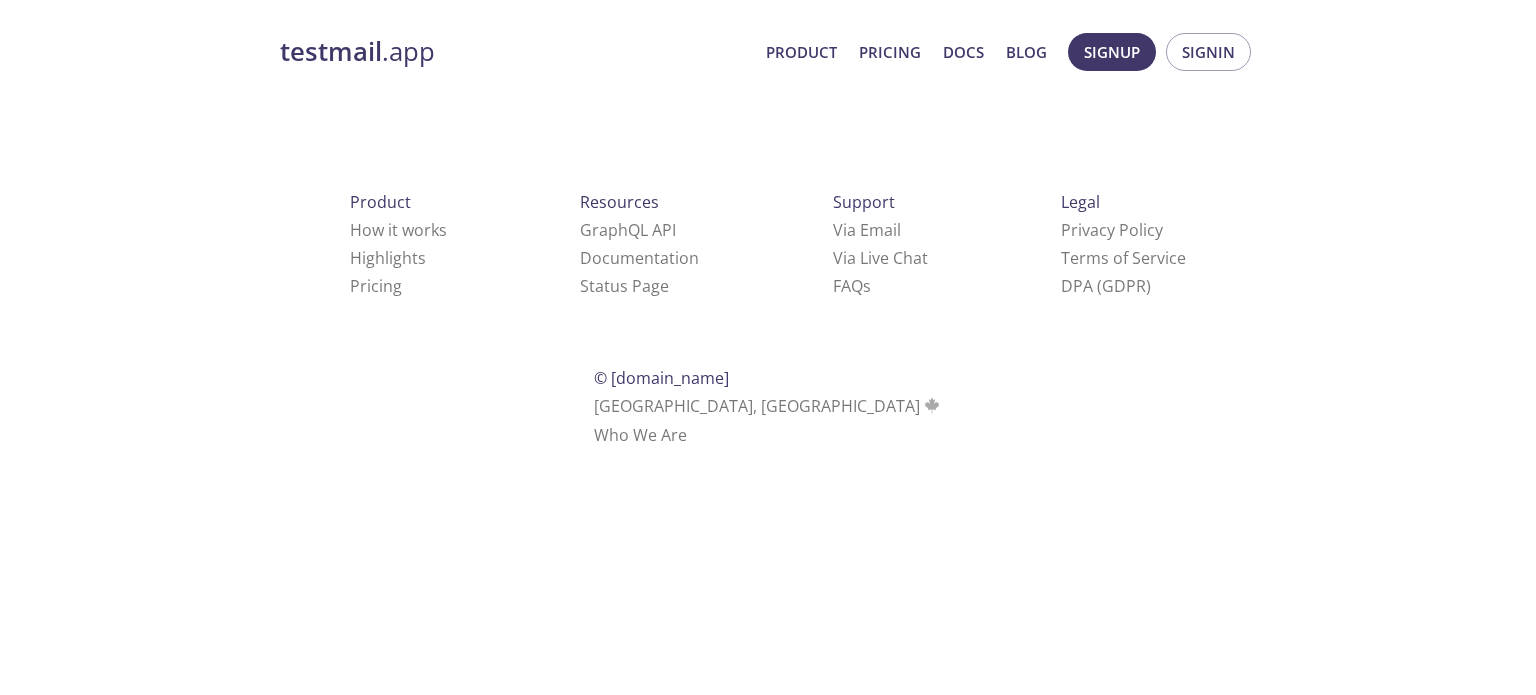 scroll, scrollTop: 0, scrollLeft: 0, axis: both 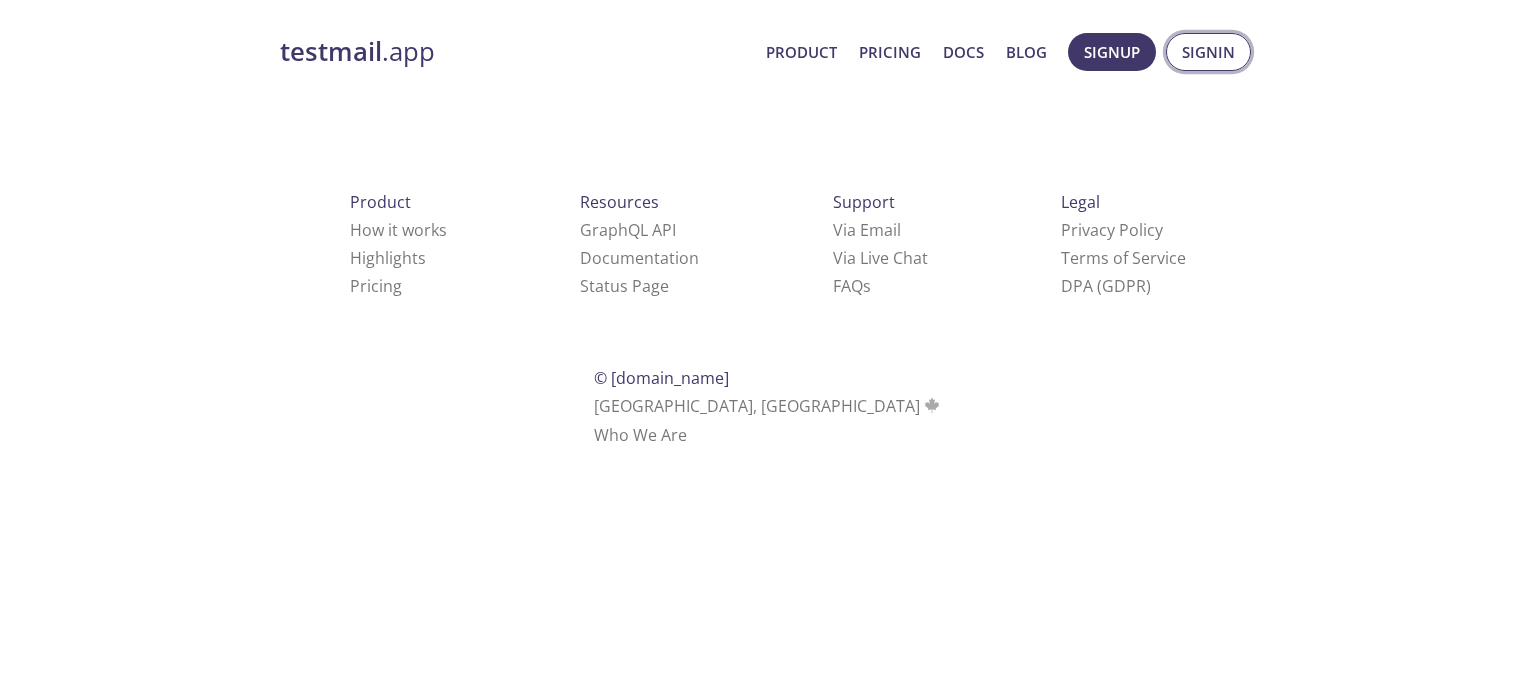 click on "Signin" at bounding box center [1208, 52] 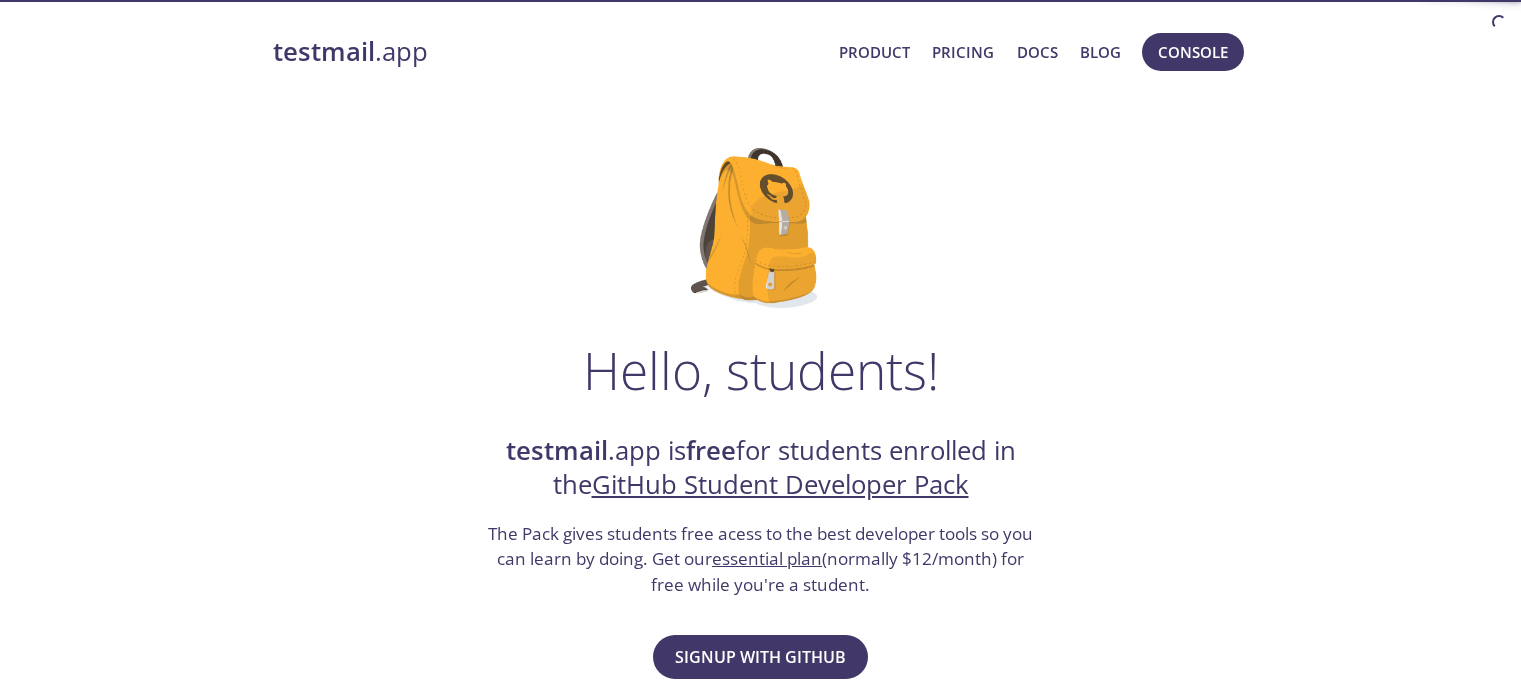 scroll, scrollTop: 0, scrollLeft: 0, axis: both 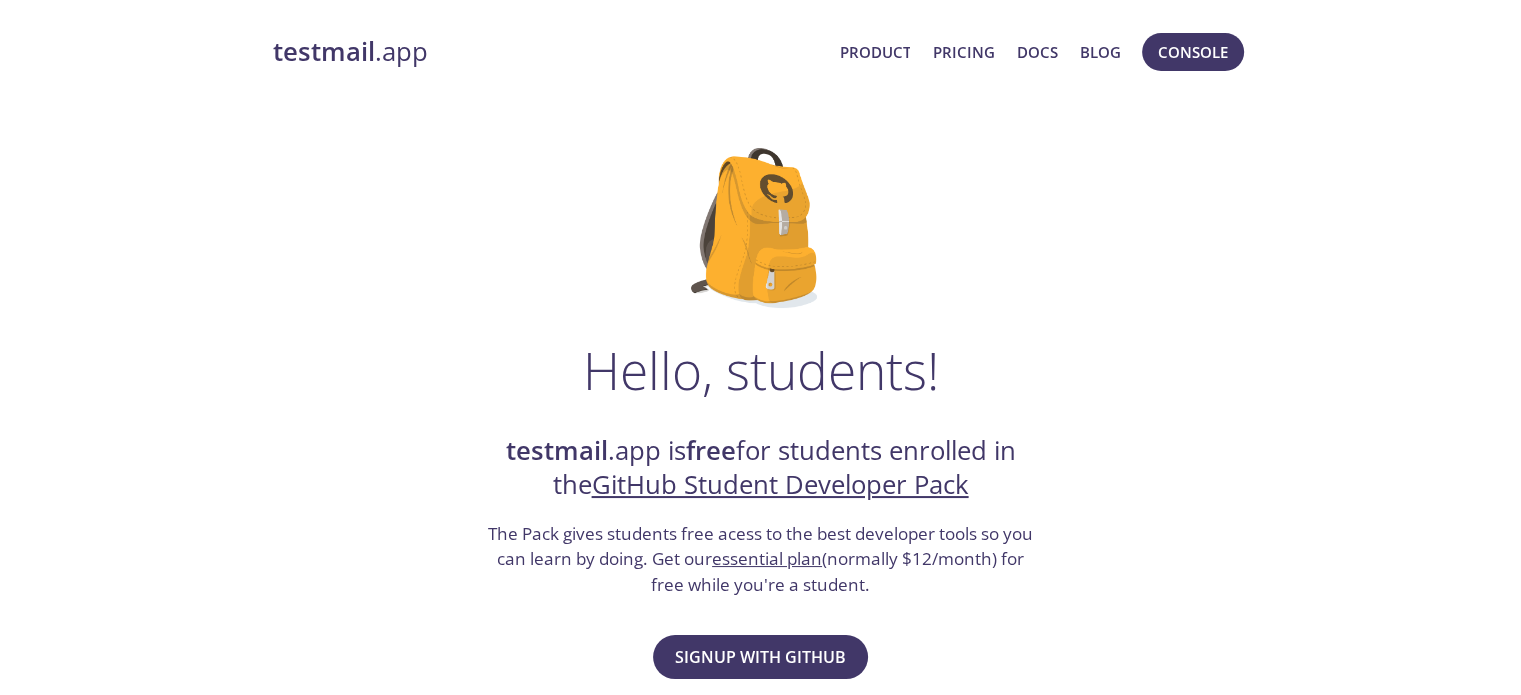 click on "testmail .app Product Pricing Docs Blog Console Hello, students! testmail .app is  free  for students enrolled in the  GitHub Student Developer Pack The Pack gives students free acess to the best developer tools so you can learn by doing. Get our  essential plan  (normally $12/month) for free while you're a student. Signup with GitHub Questions? We're  happy to help . FAQs Do I need a credit card to signup and redeem this offer? No - the student plan does not require a credit card at signup or redemption. What are the terms and limitations of this offer? The student (essential) plan includes unlimited use - subject to the fair usage policy detailed in our   pricing FAQs , the features and limits of the essential plan, and our standard   terms of service . Are teachers, researchers, or faculty eligible for this offer? Yes - see our GitHub Teacher Toolbox offer   here . Product How it works Highlights Pricing Resources GraphQL API Documentation Status Page Support Via Email Via Live Chat FAQ s Legal" at bounding box center [760, 863] 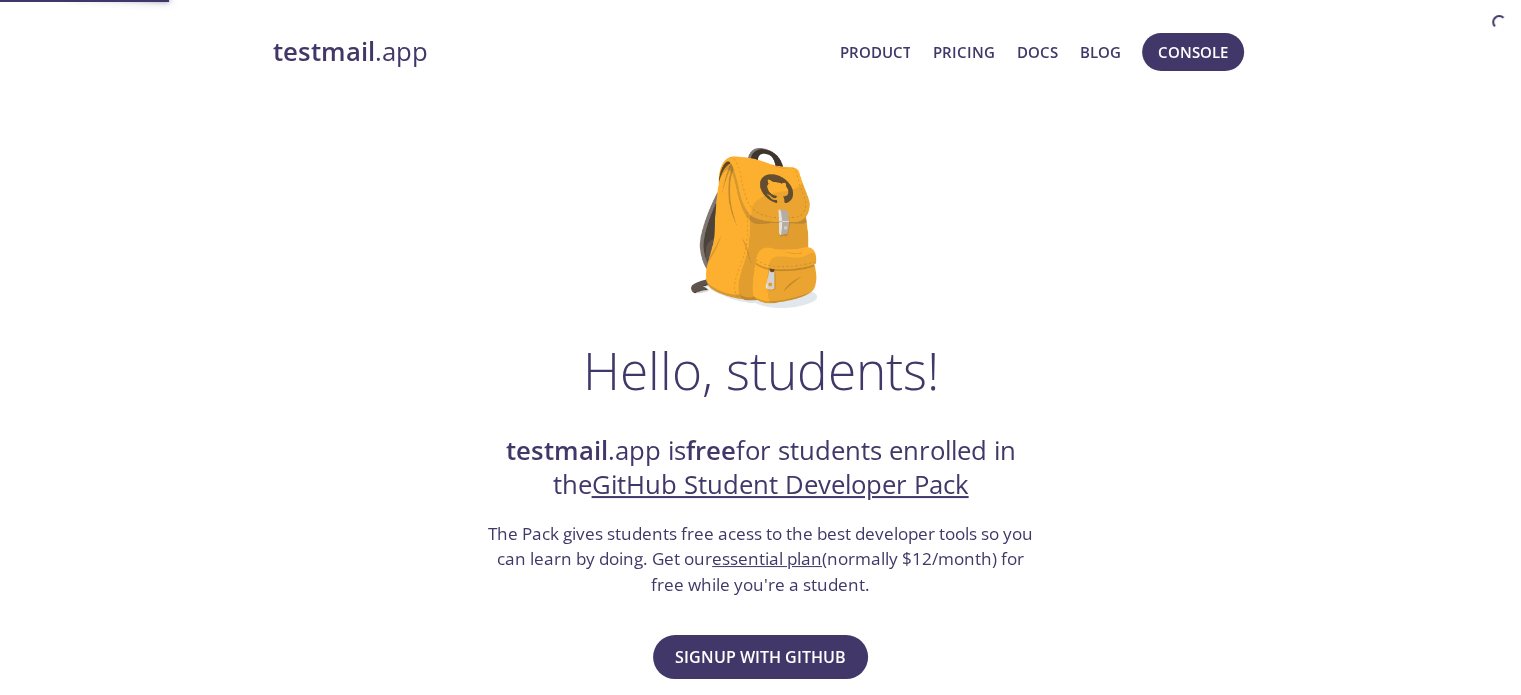 click on "testmail .app Product Pricing Docs Blog Console Hello, students! testmail .app is  free  for students enrolled in the  GitHub Student Developer Pack The Pack gives students free acess to the best developer tools so you can learn by doing. Get our  essential plan  (normally $12/month) for free while you're a student. Signup with GitHub Questions? We're  happy to help . FAQs Do I need a credit card to signup and redeem this offer? No - the student plan does not require a credit card at signup or redemption. What are the terms and limitations of this offer? The student (essential) plan includes unlimited use - subject to the fair usage policy detailed in our   pricing FAQs , the features and limits of the essential plan, and our standard   terms of service . Are teachers, researchers, or faculty eligible for this offer? Yes - see our GitHub Teacher Toolbox offer   here . Product How it works Highlights Pricing Resources GraphQL API Documentation Status Page Support Via Email Via Live Chat FAQ s Legal DPA (GDPR)" at bounding box center (760, 889) 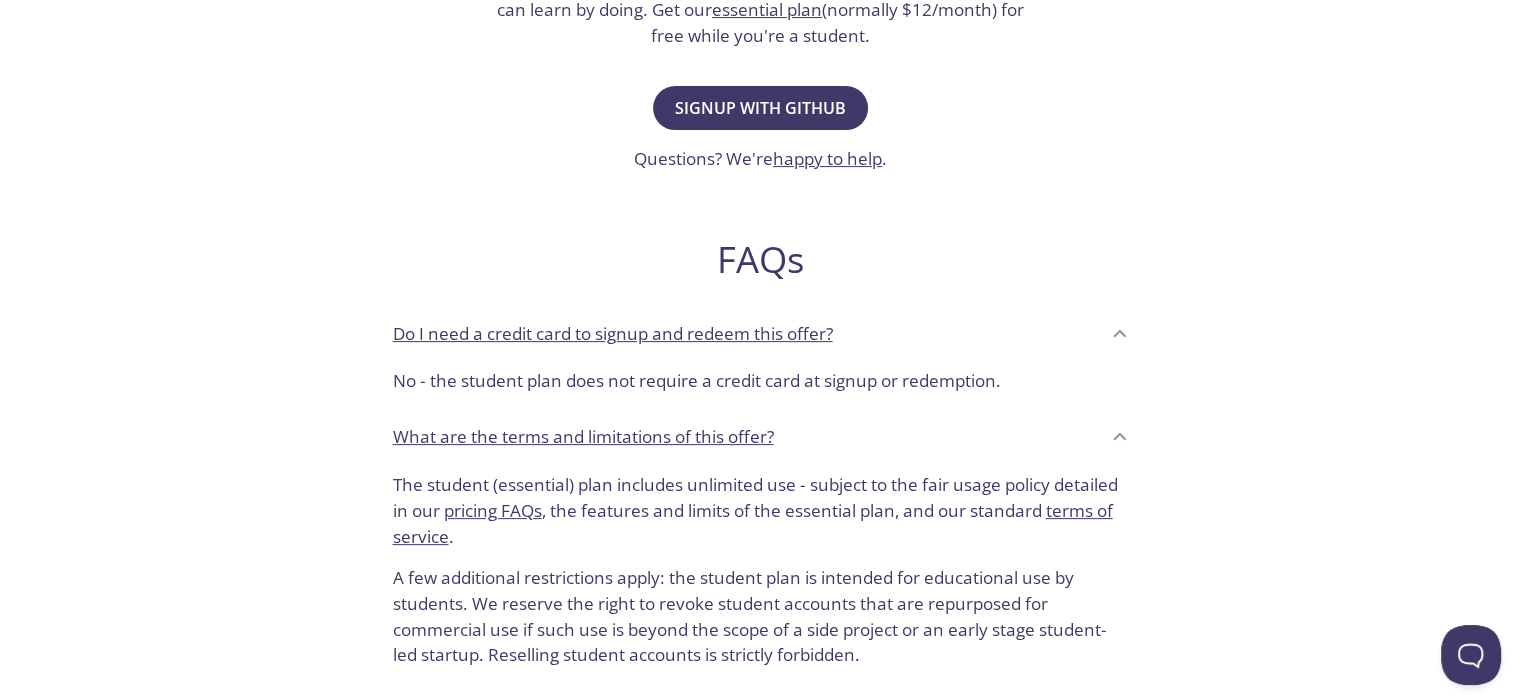 scroll, scrollTop: 600, scrollLeft: 0, axis: vertical 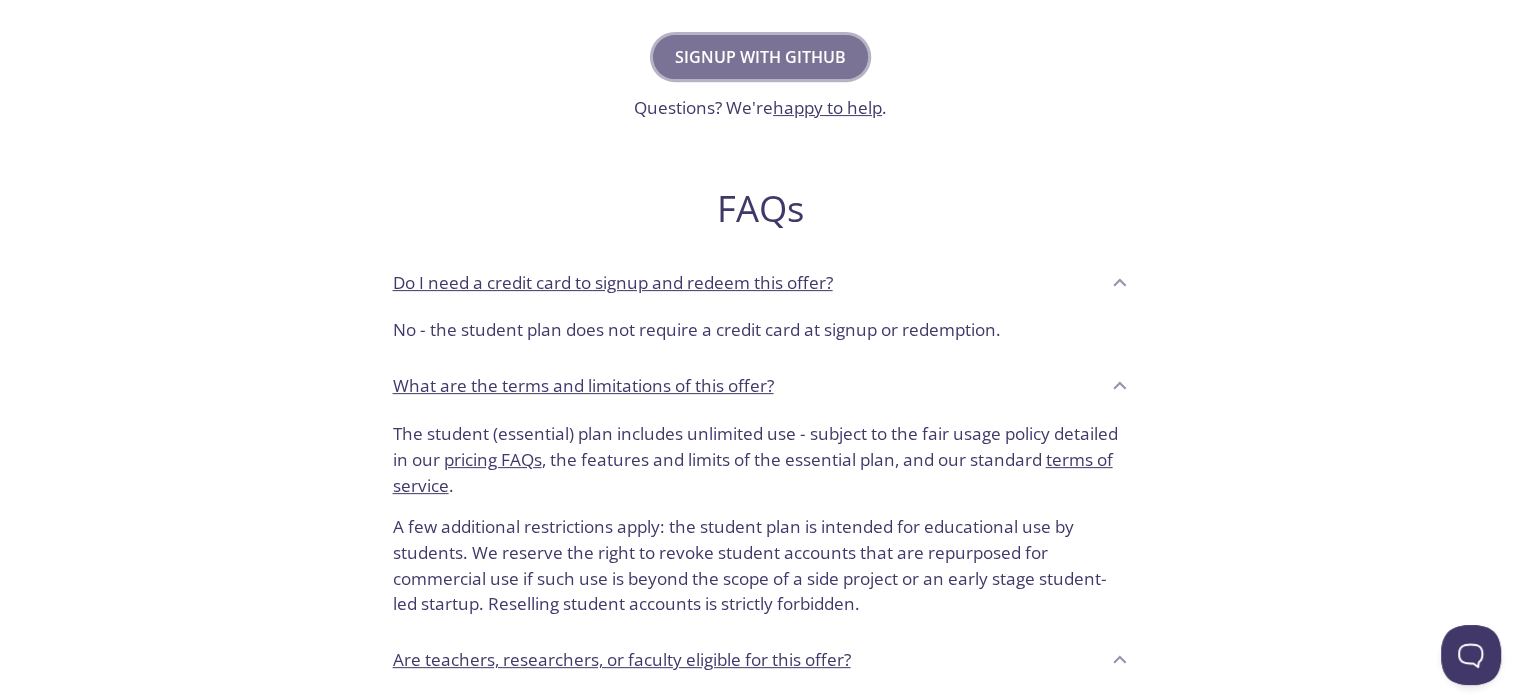 click on "Signup with GitHub" at bounding box center [760, 57] 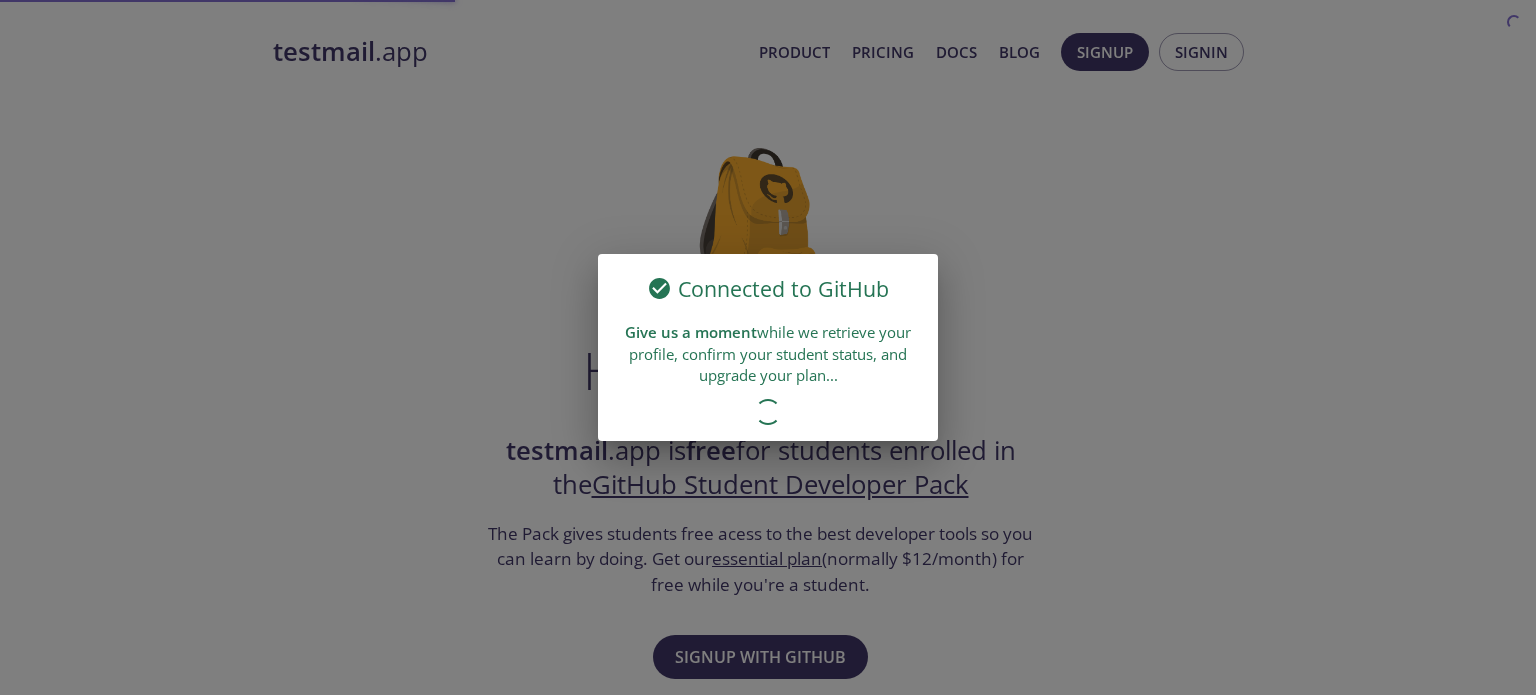 scroll, scrollTop: 0, scrollLeft: 0, axis: both 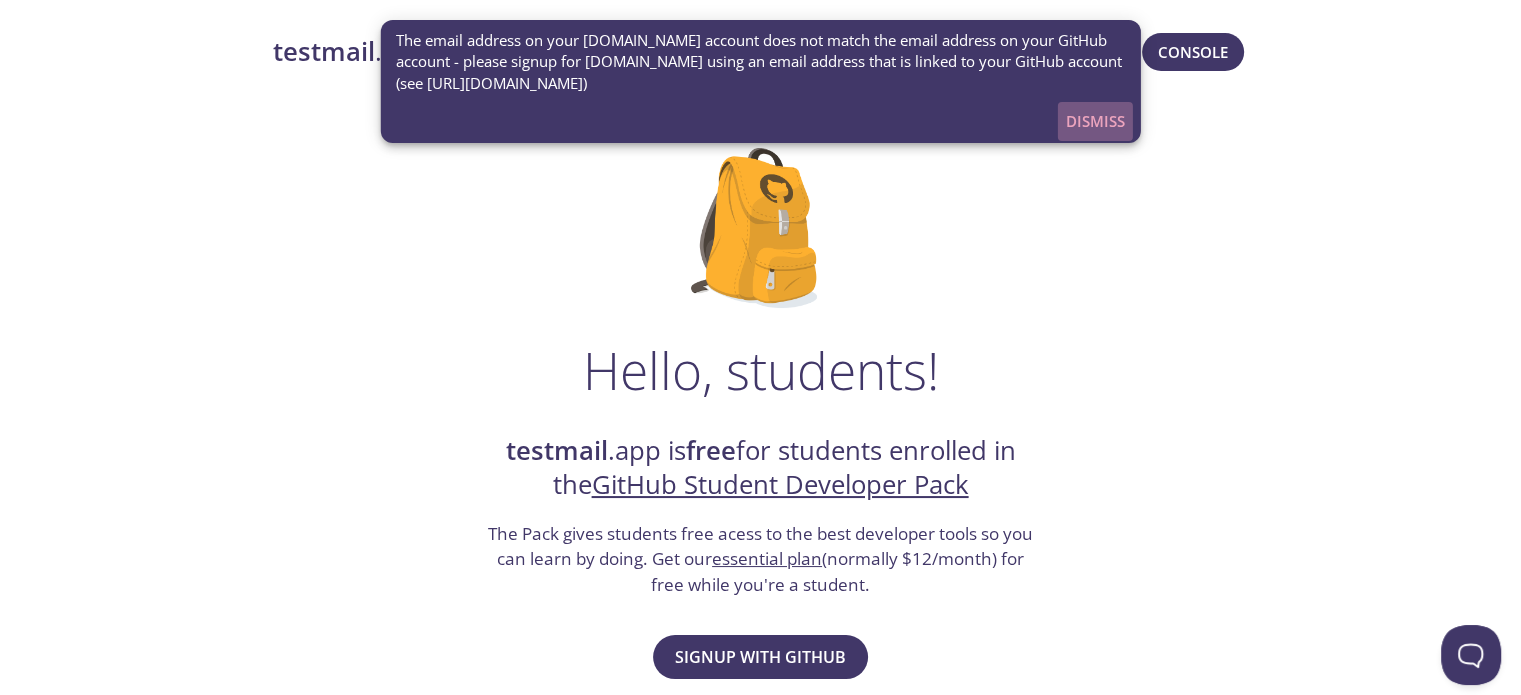 click on "Dismiss" at bounding box center (1095, 121) 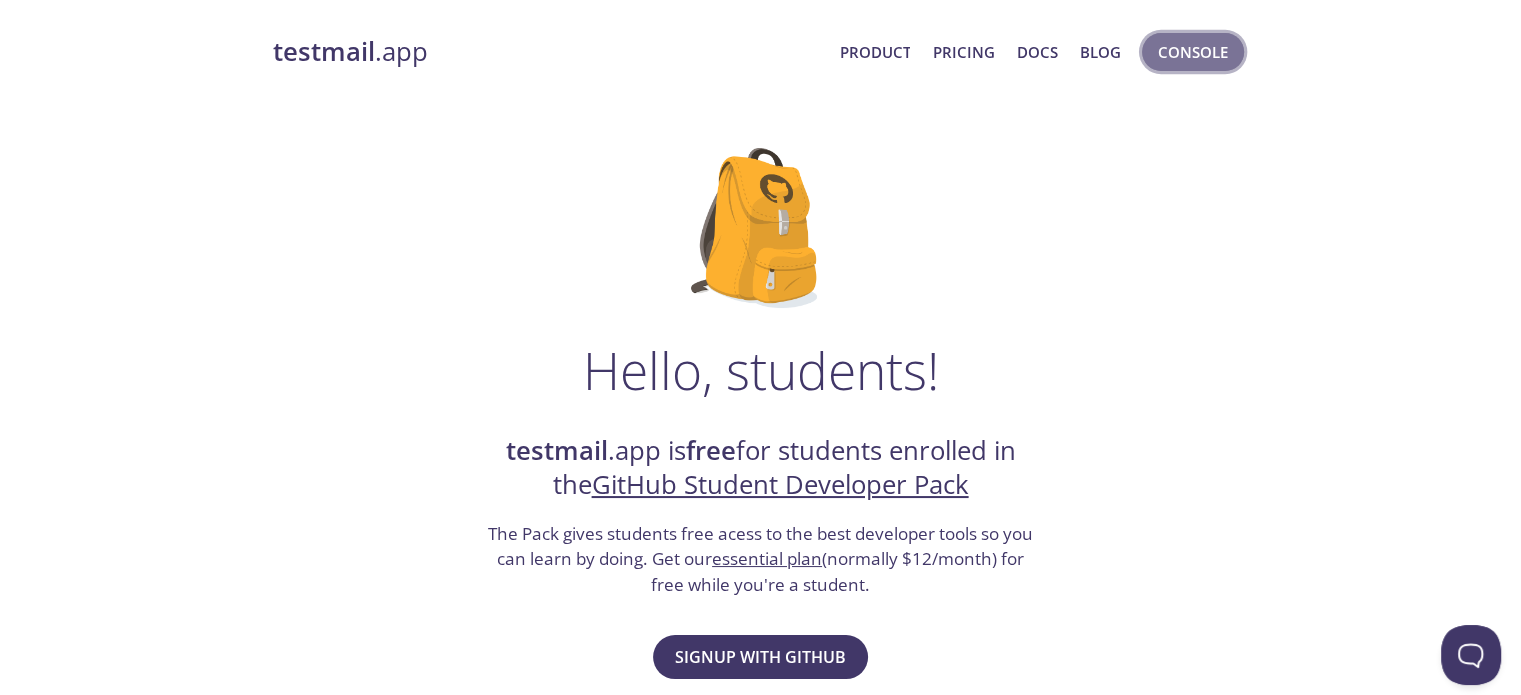 click on "Console" at bounding box center (1193, 52) 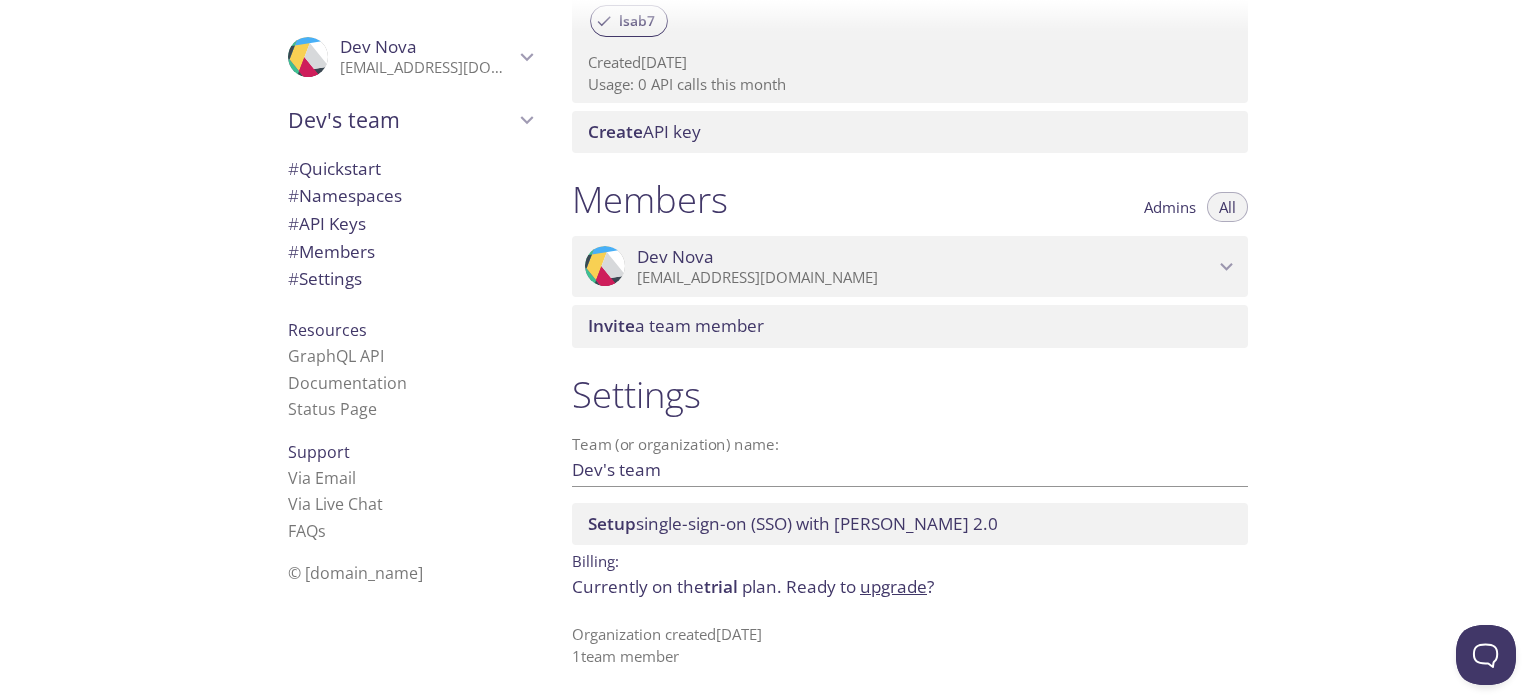 scroll, scrollTop: 727, scrollLeft: 0, axis: vertical 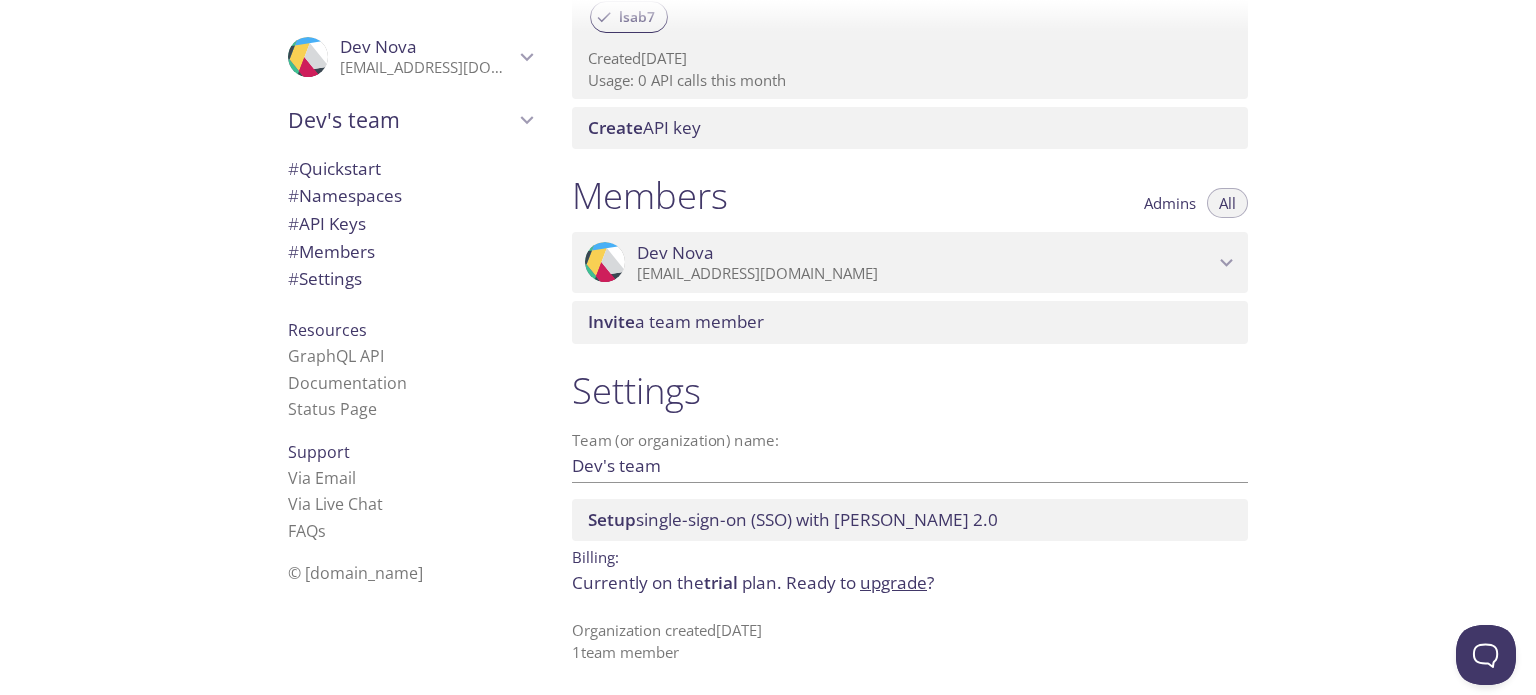 click 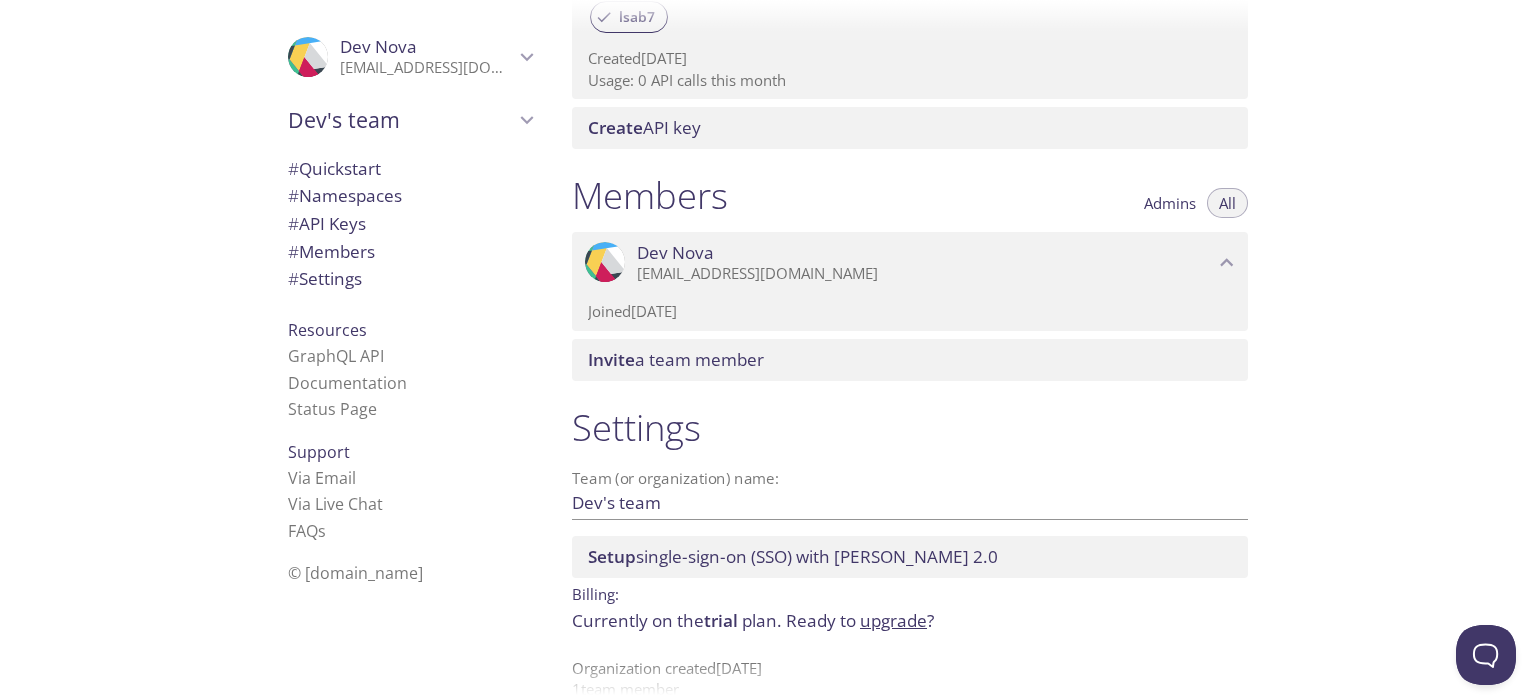 click 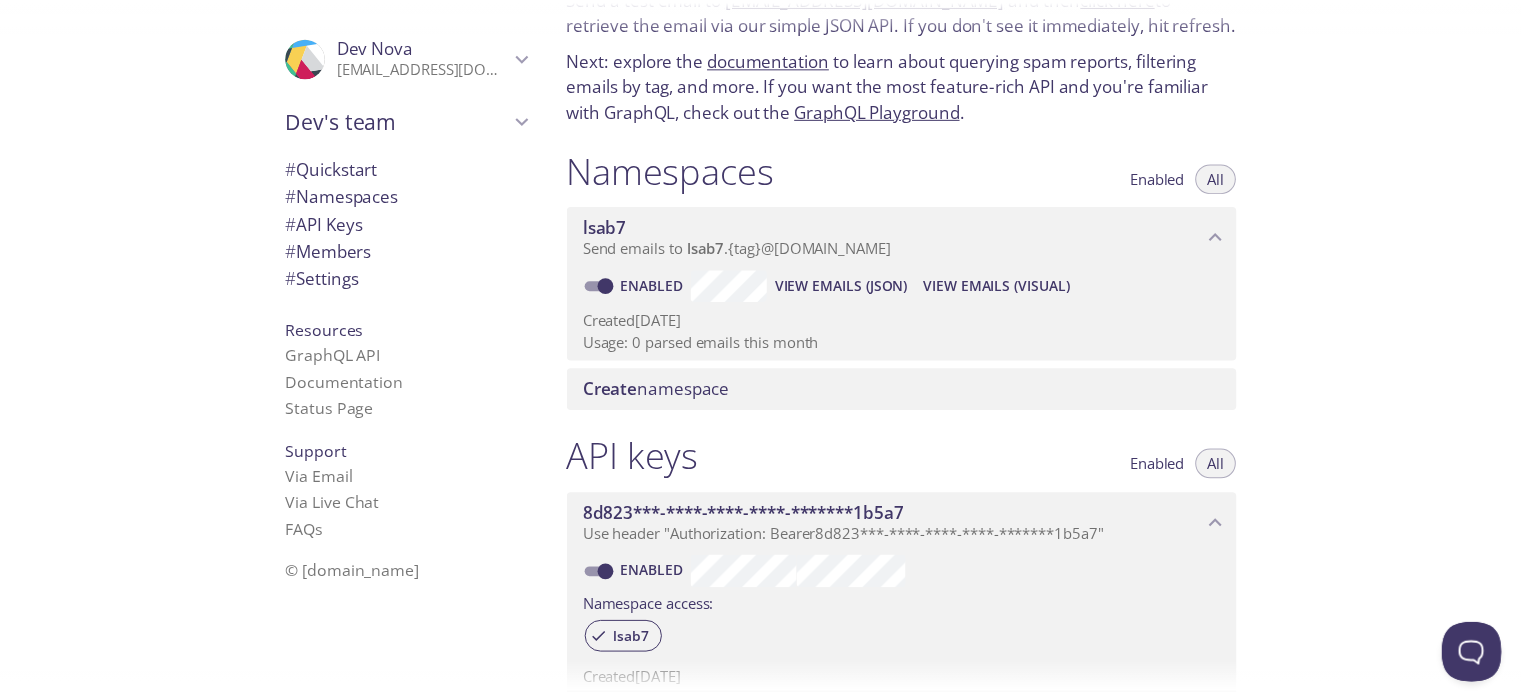 scroll, scrollTop: 0, scrollLeft: 0, axis: both 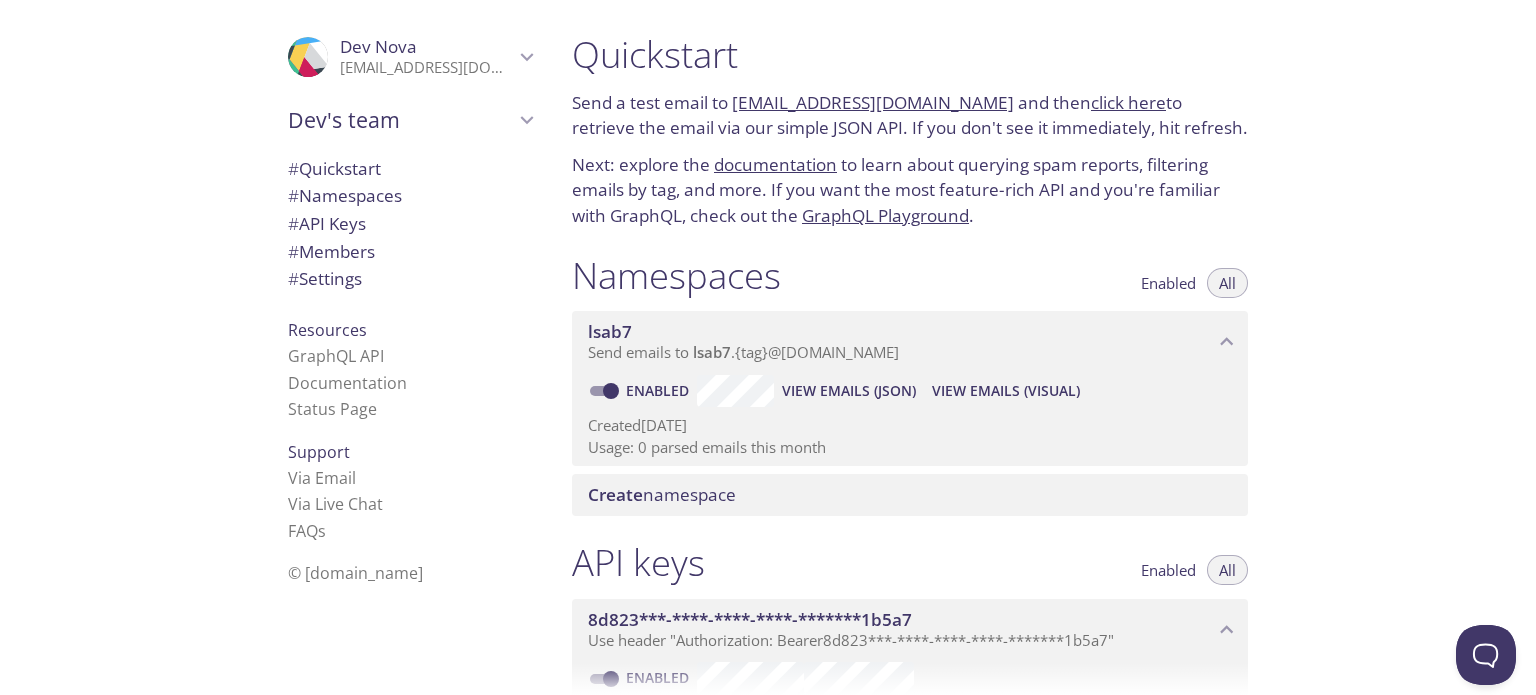 click 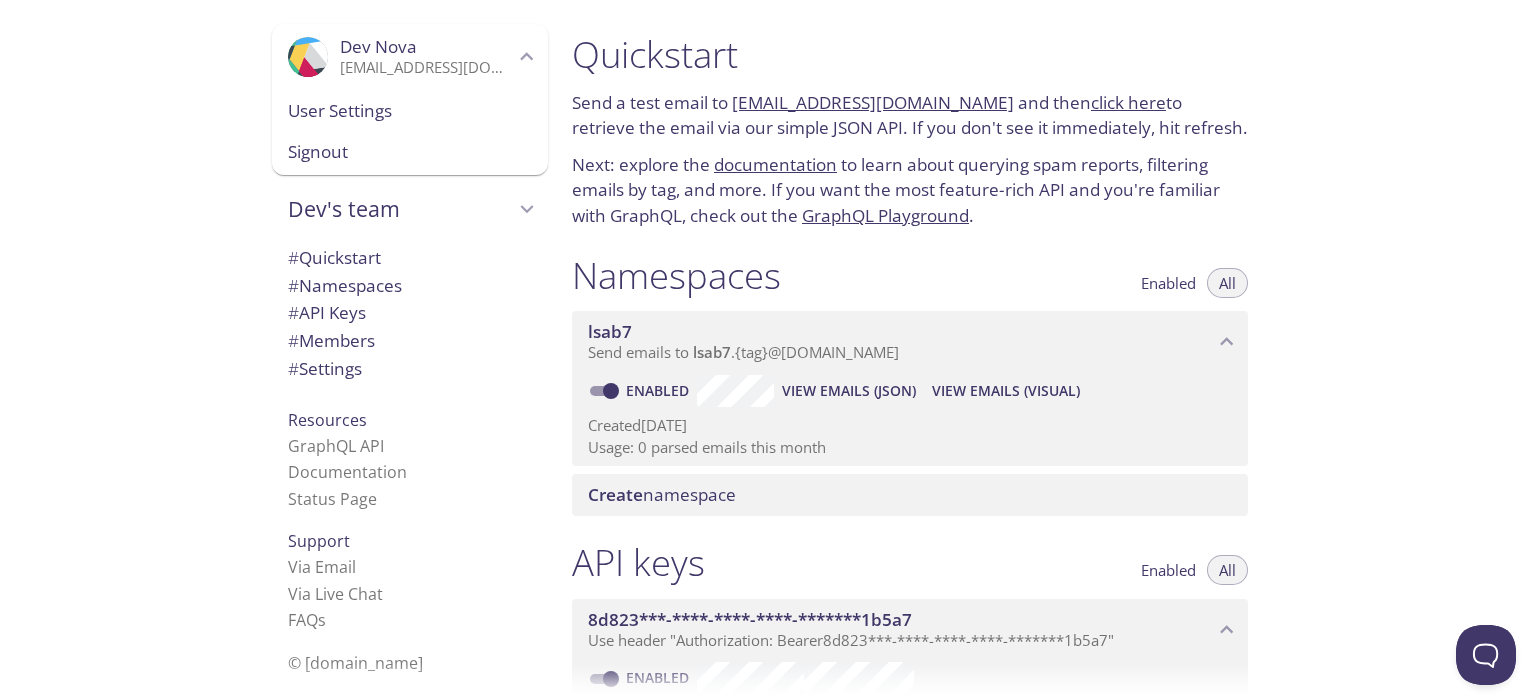 click on "Signout" at bounding box center (410, 152) 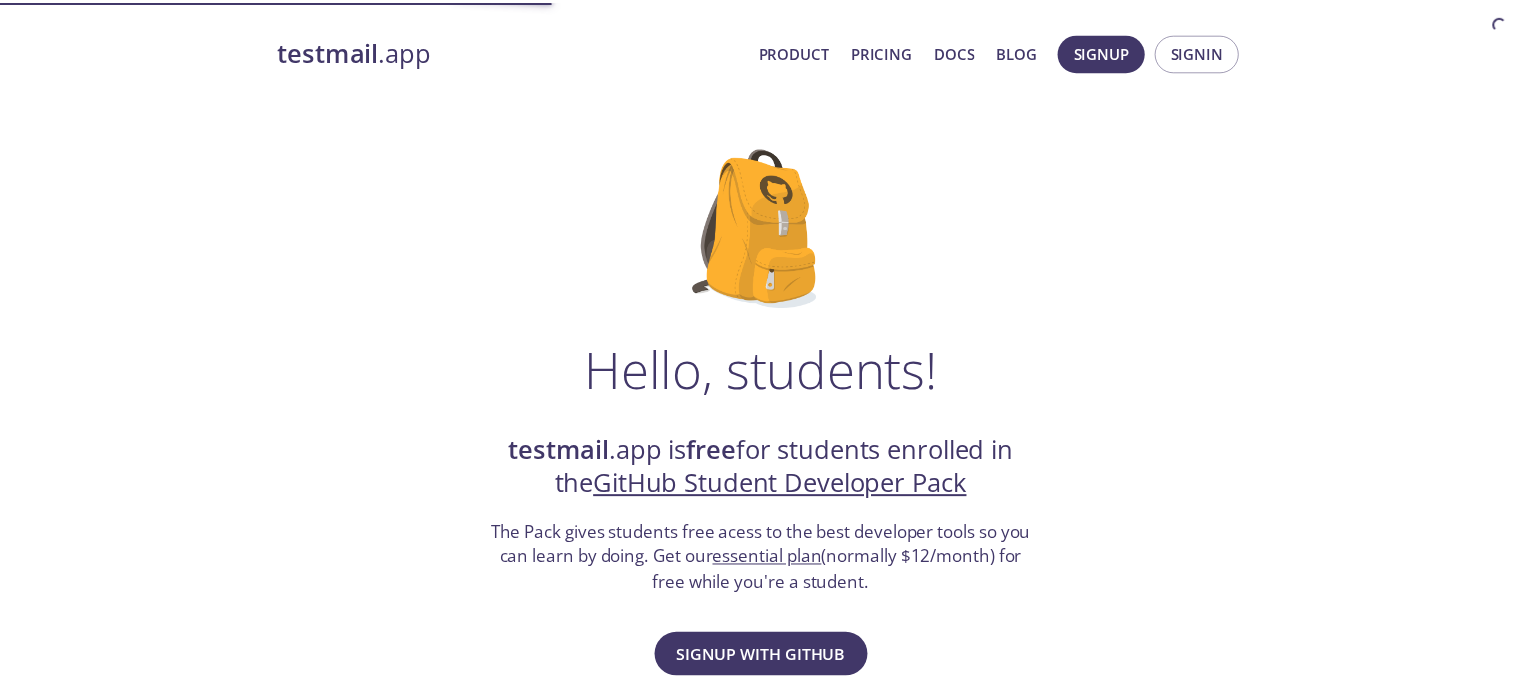 scroll, scrollTop: 0, scrollLeft: 0, axis: both 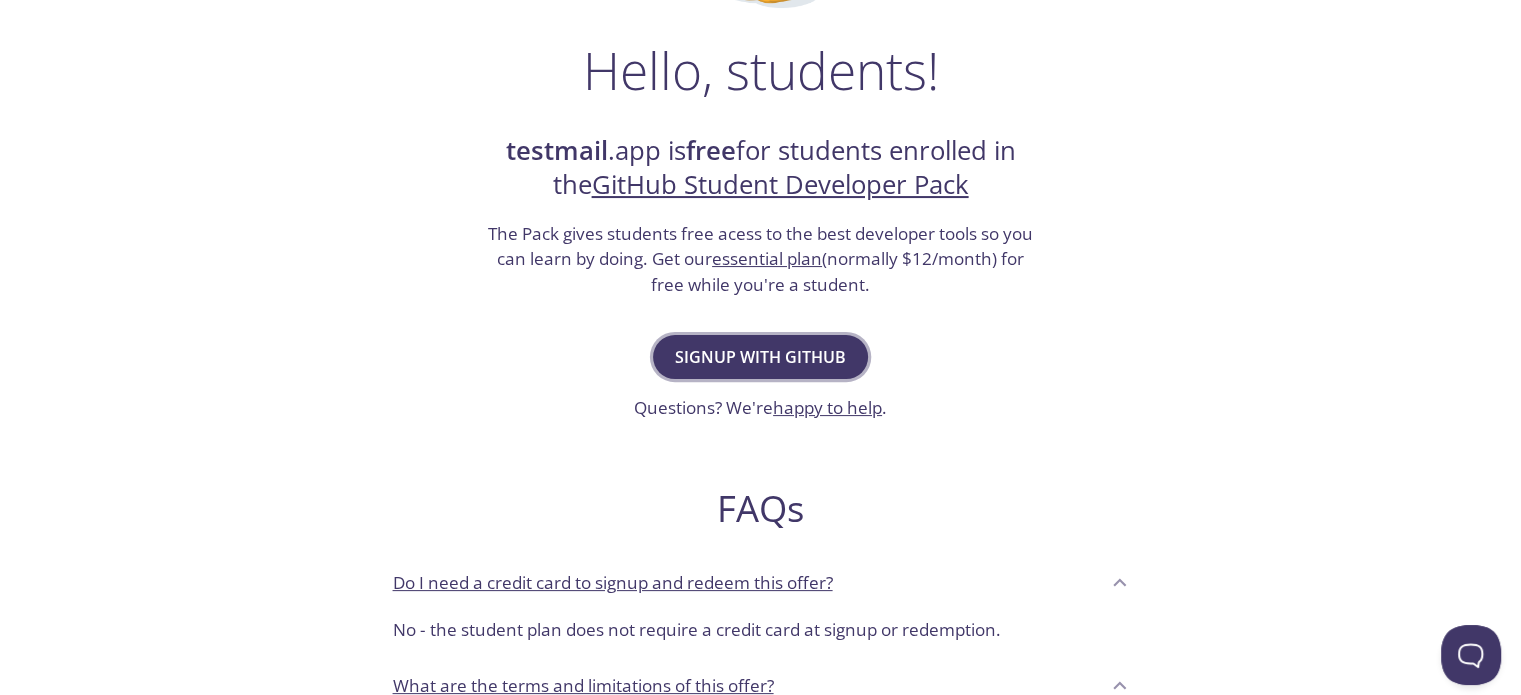 click on "Signup with GitHub" at bounding box center (760, 357) 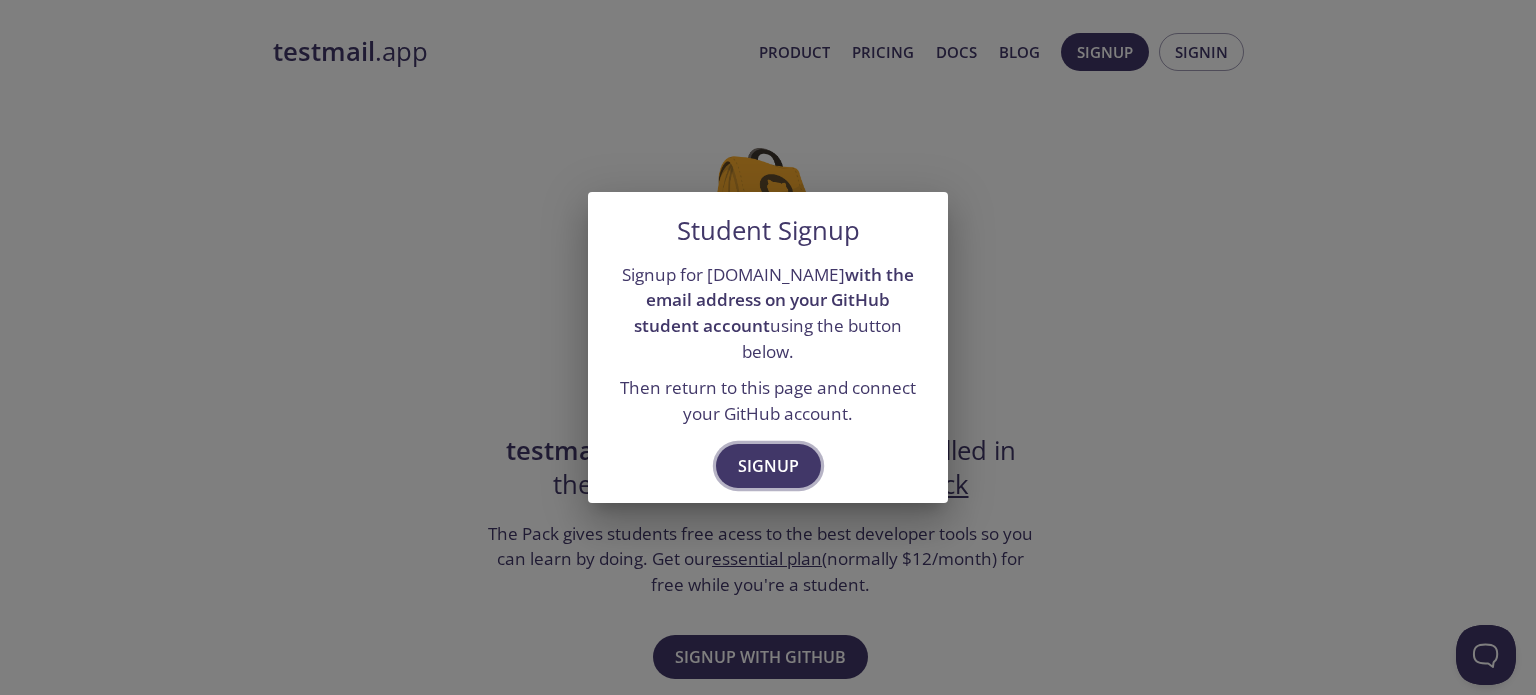 click on "Signup" at bounding box center (768, 466) 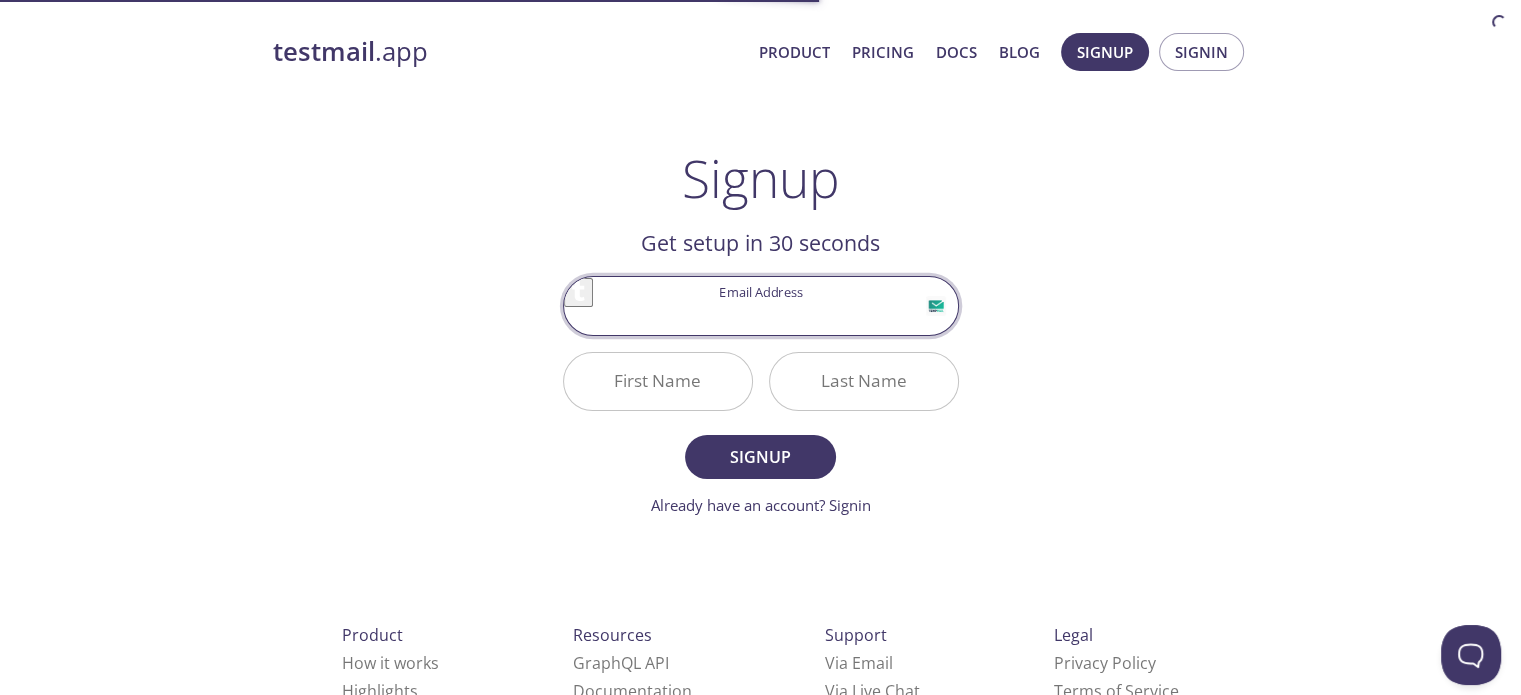click on "Email Address" at bounding box center (761, 305) 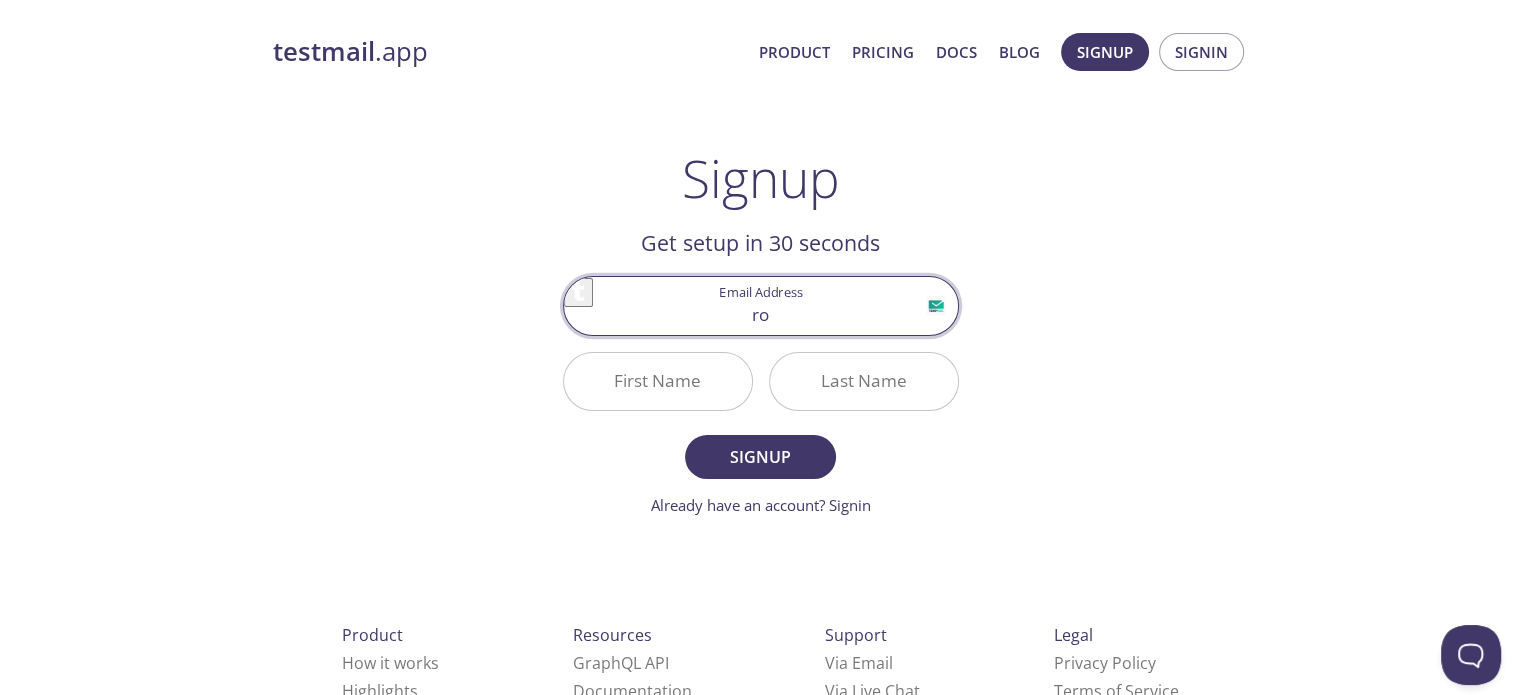 type on "r" 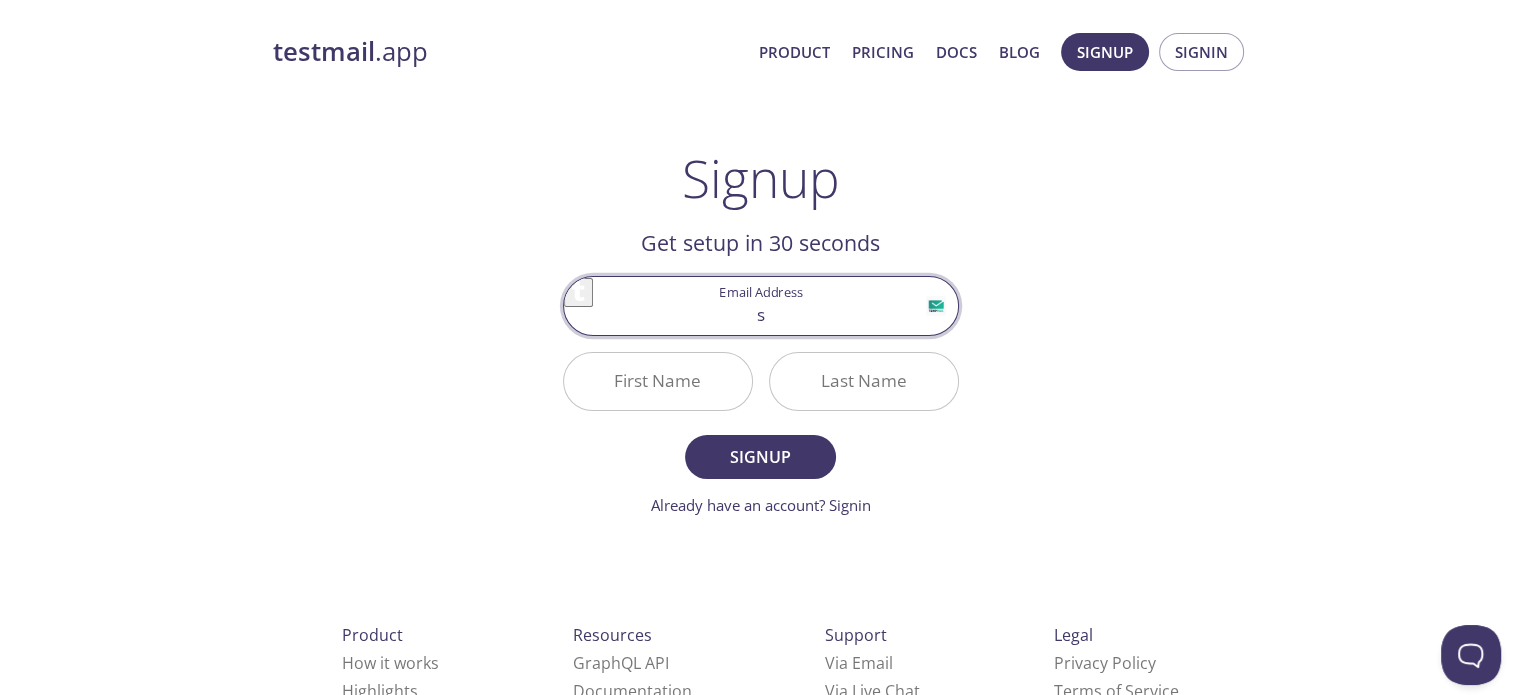 type on "s" 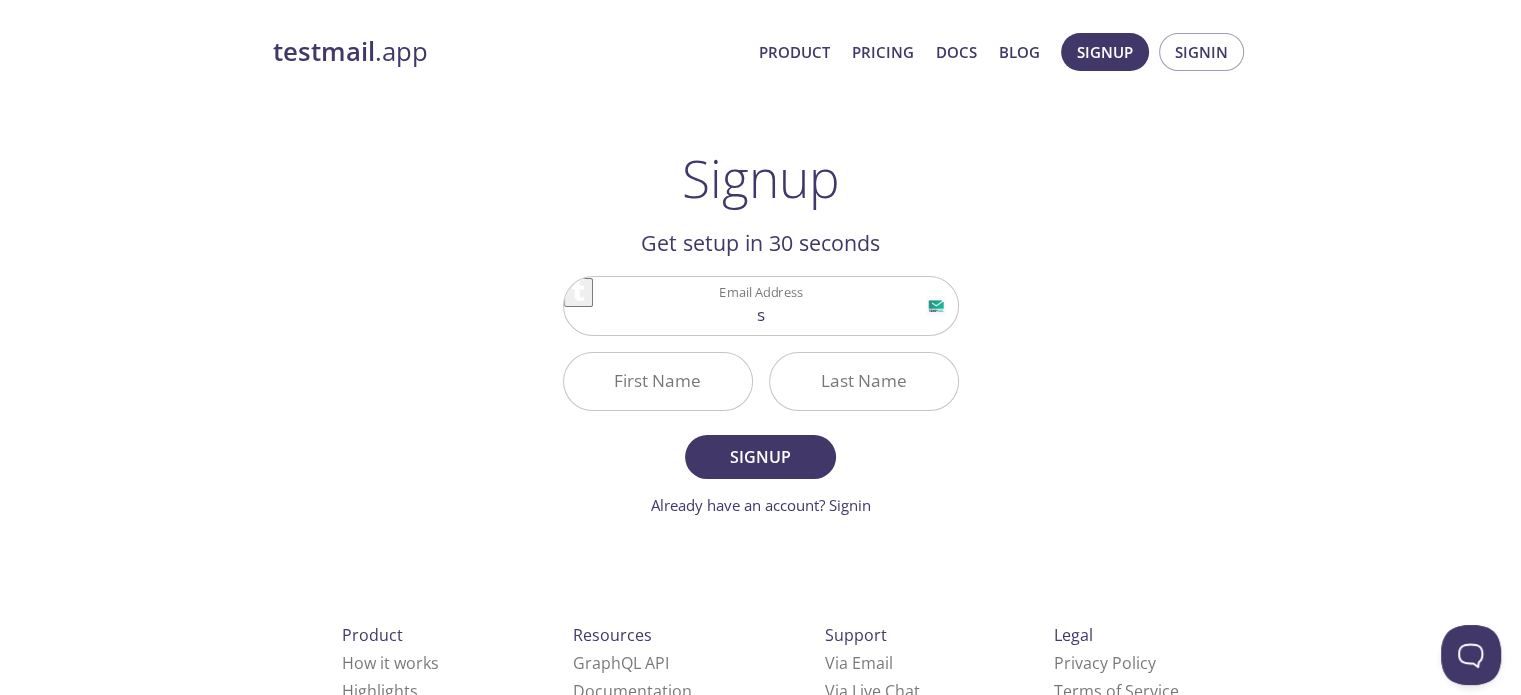 click on "testmail .app Product Pricing Docs Blog Signup Signin Signup Get setup in 30 seconds Email Address s First Name Last Name Signup Already have an account? Signin Check your email inbox Email Verification Code Confirm Didn't receive anything? Resend email Product How it works Highlights Pricing Resources GraphQL API Documentation Status Page Support Via Email Via Live Chat FAQ s Legal Privacy Policy Terms of Service DPA (GDPR) © [DOMAIN_NAME] [GEOGRAPHIC_DATA], [GEOGRAPHIC_DATA] Who We Are" at bounding box center [761, 479] 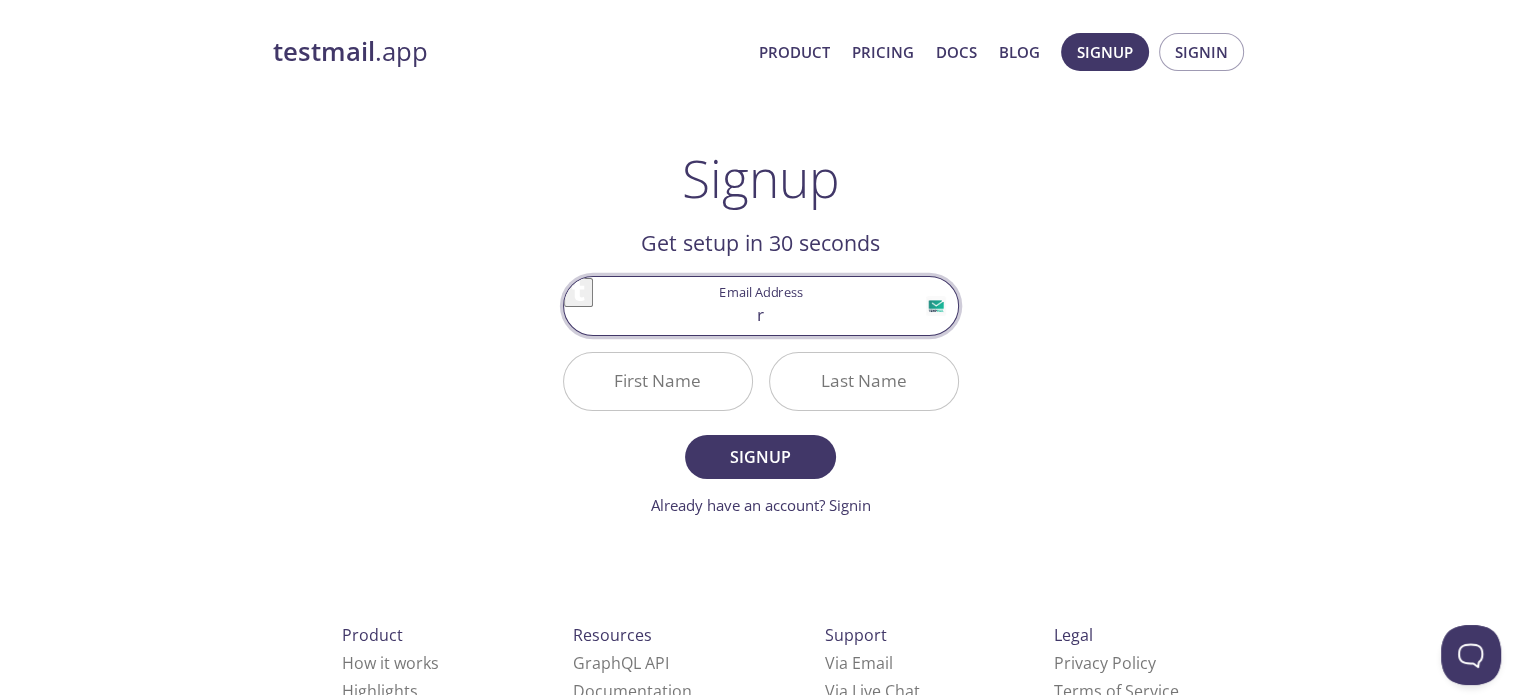 type on "[EMAIL_ADDRESS][DOMAIN_NAME]" 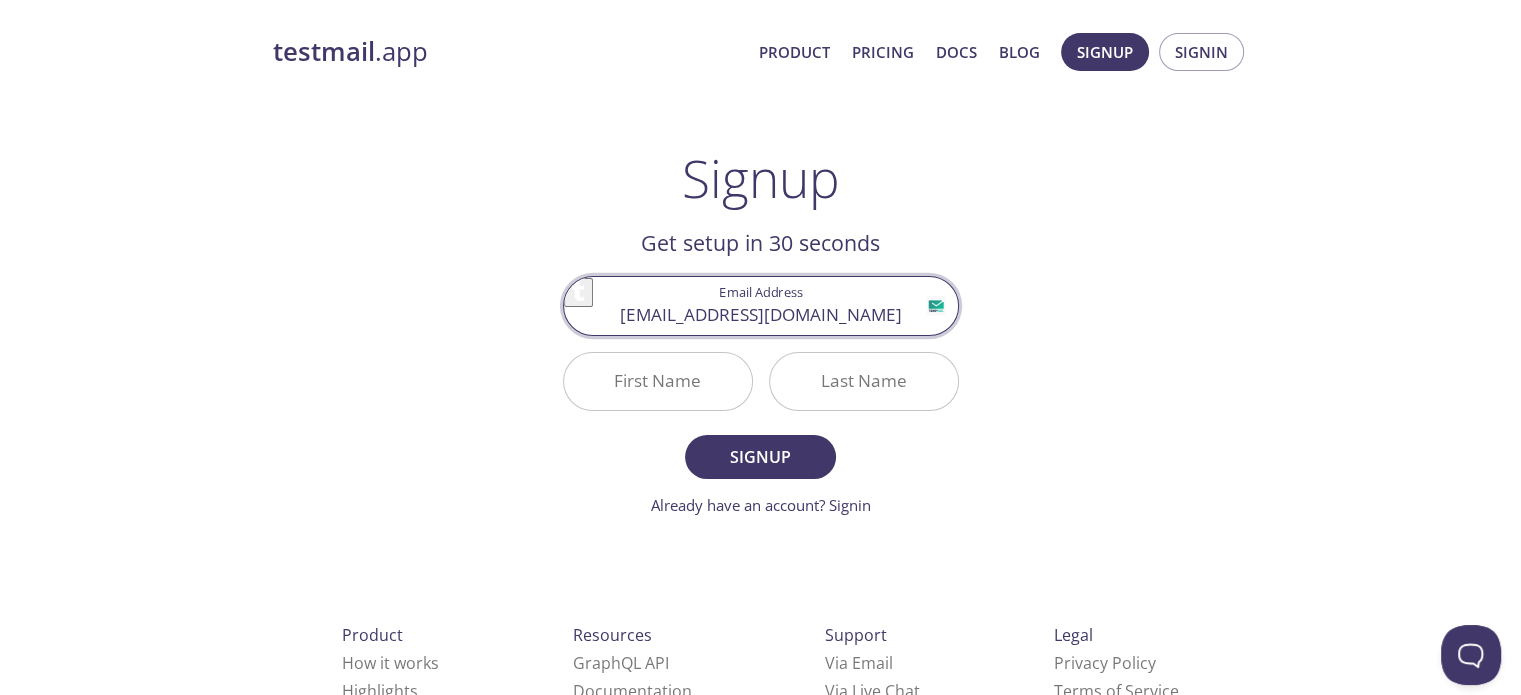 click on "First Name" at bounding box center (658, 381) 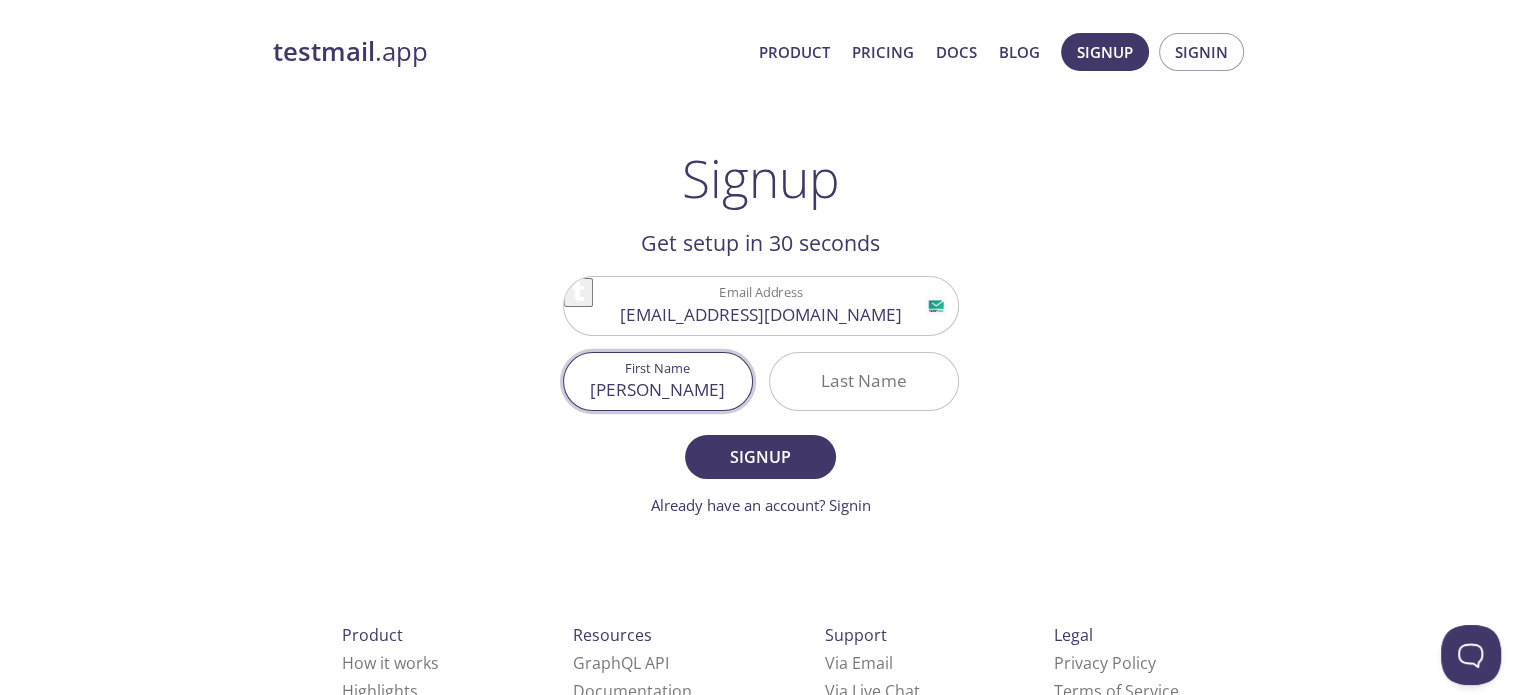 type on "[PERSON_NAME]" 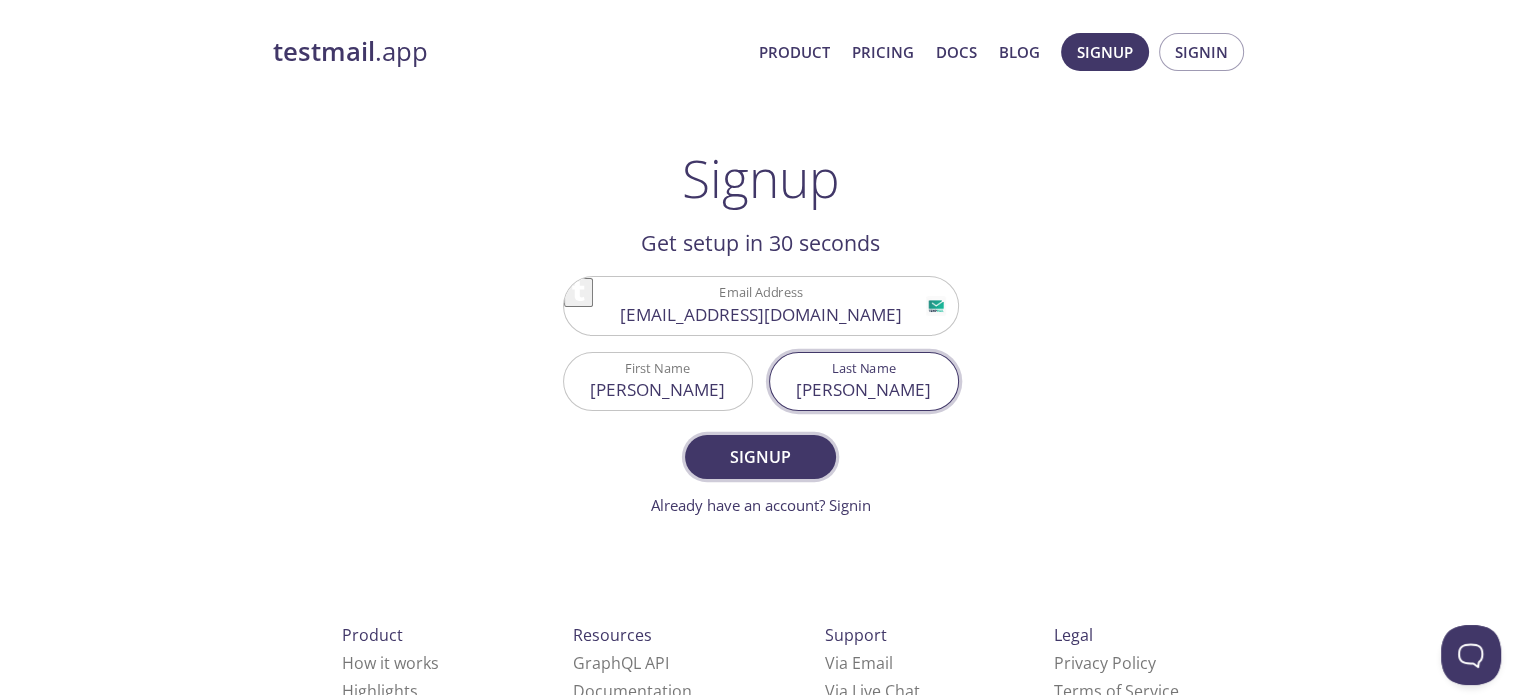 type on "[PERSON_NAME]" 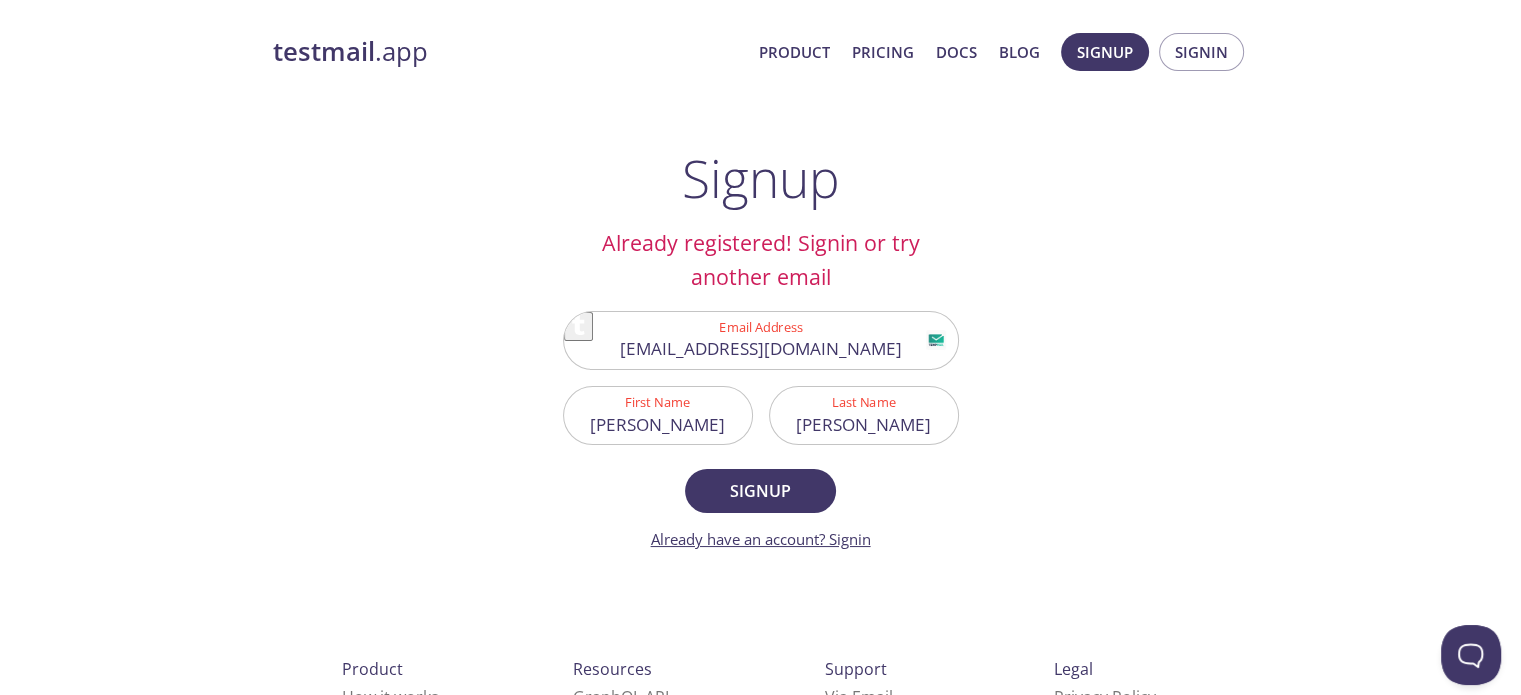click on "Already have an account? Signin" at bounding box center (761, 539) 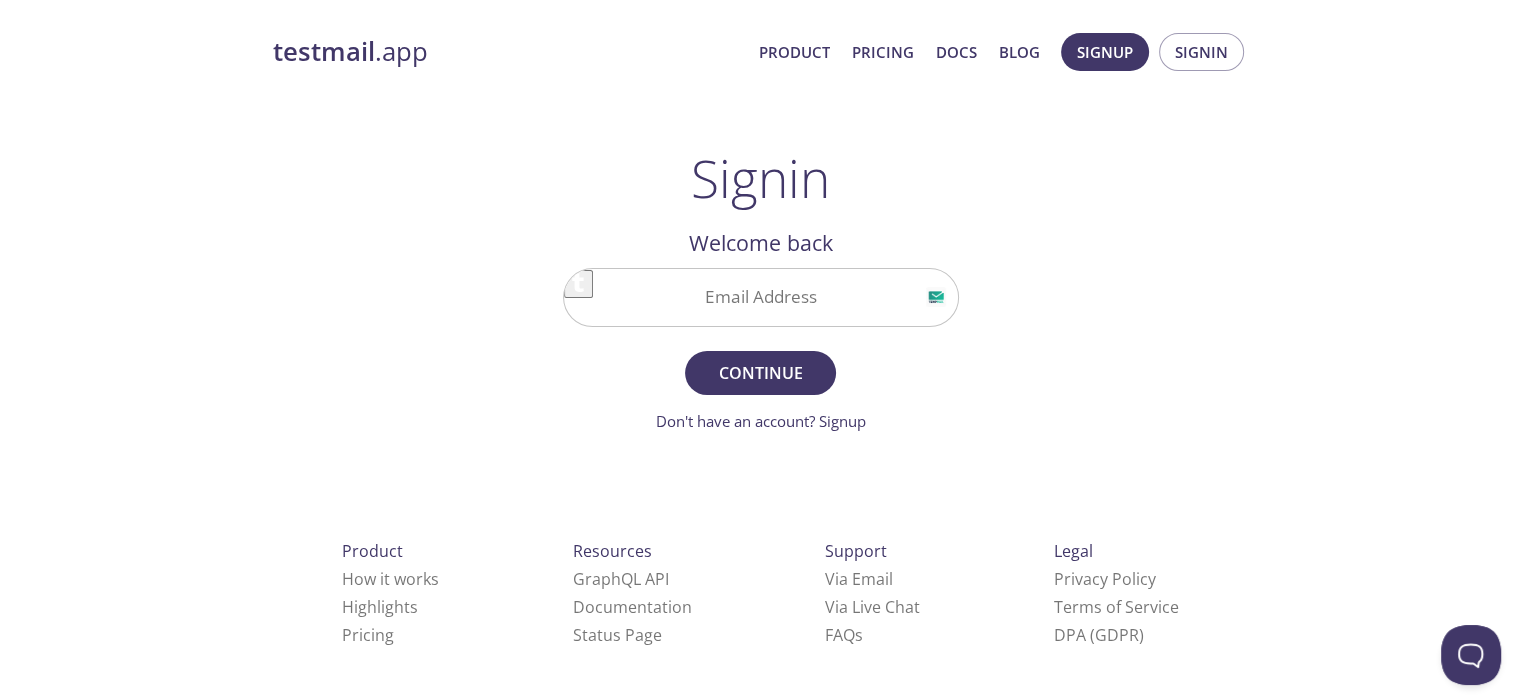 click on "Email Address" at bounding box center (761, 297) 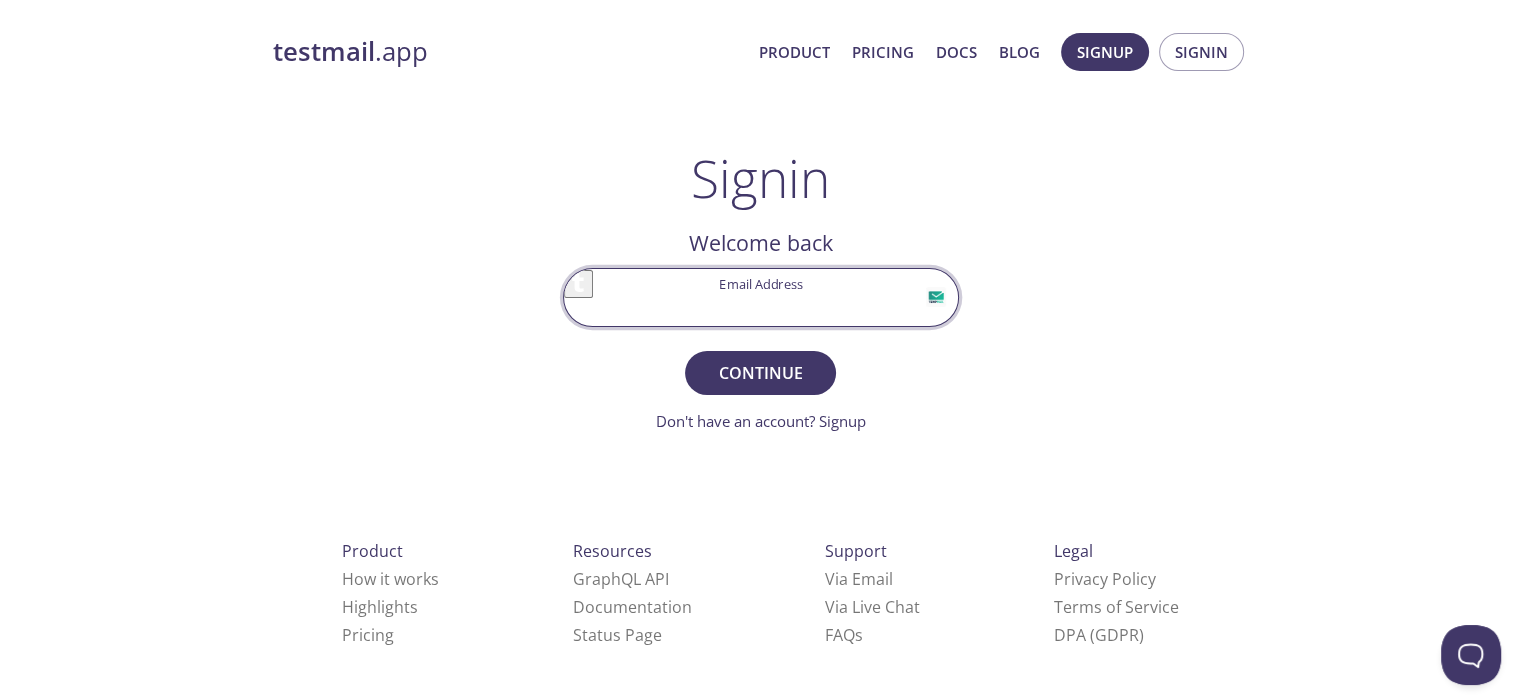type on "[EMAIL_ADDRESS][DOMAIN_NAME]" 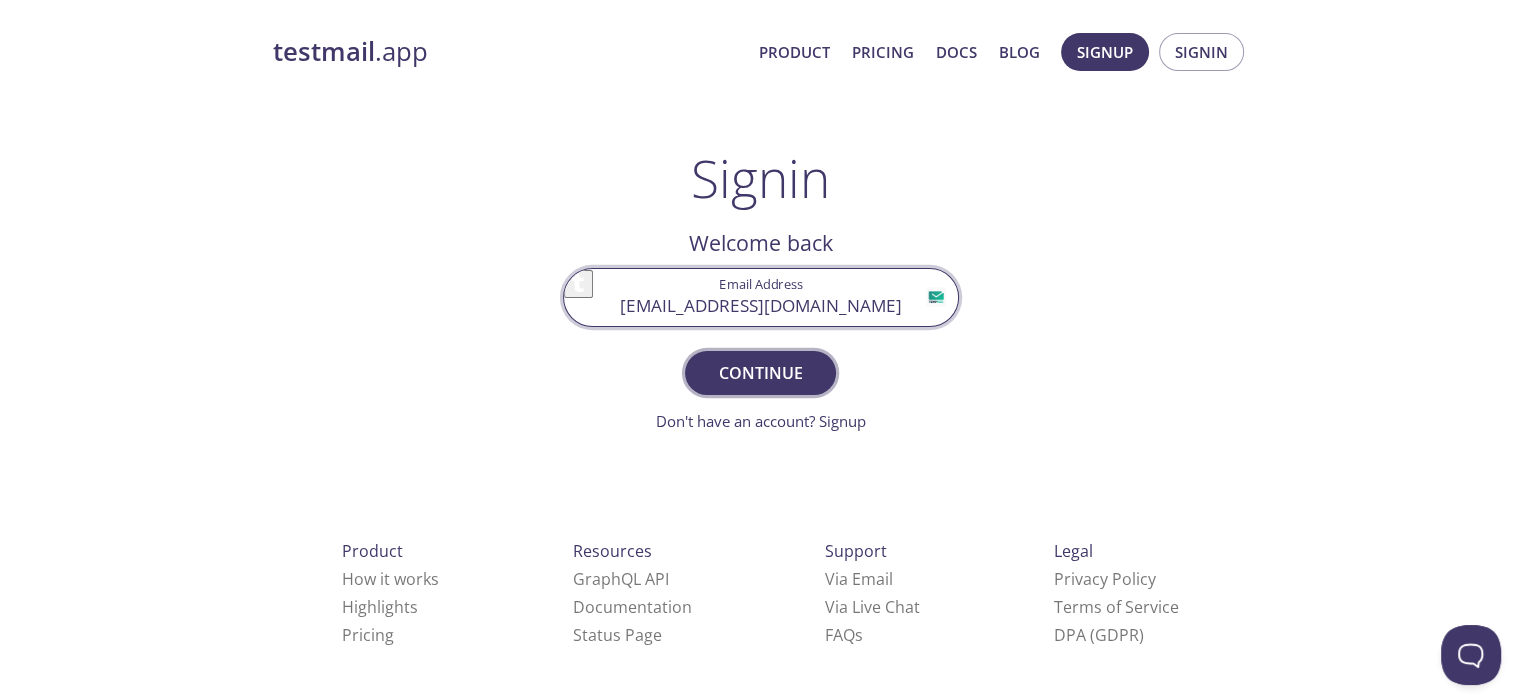 click on "Continue" at bounding box center (760, 373) 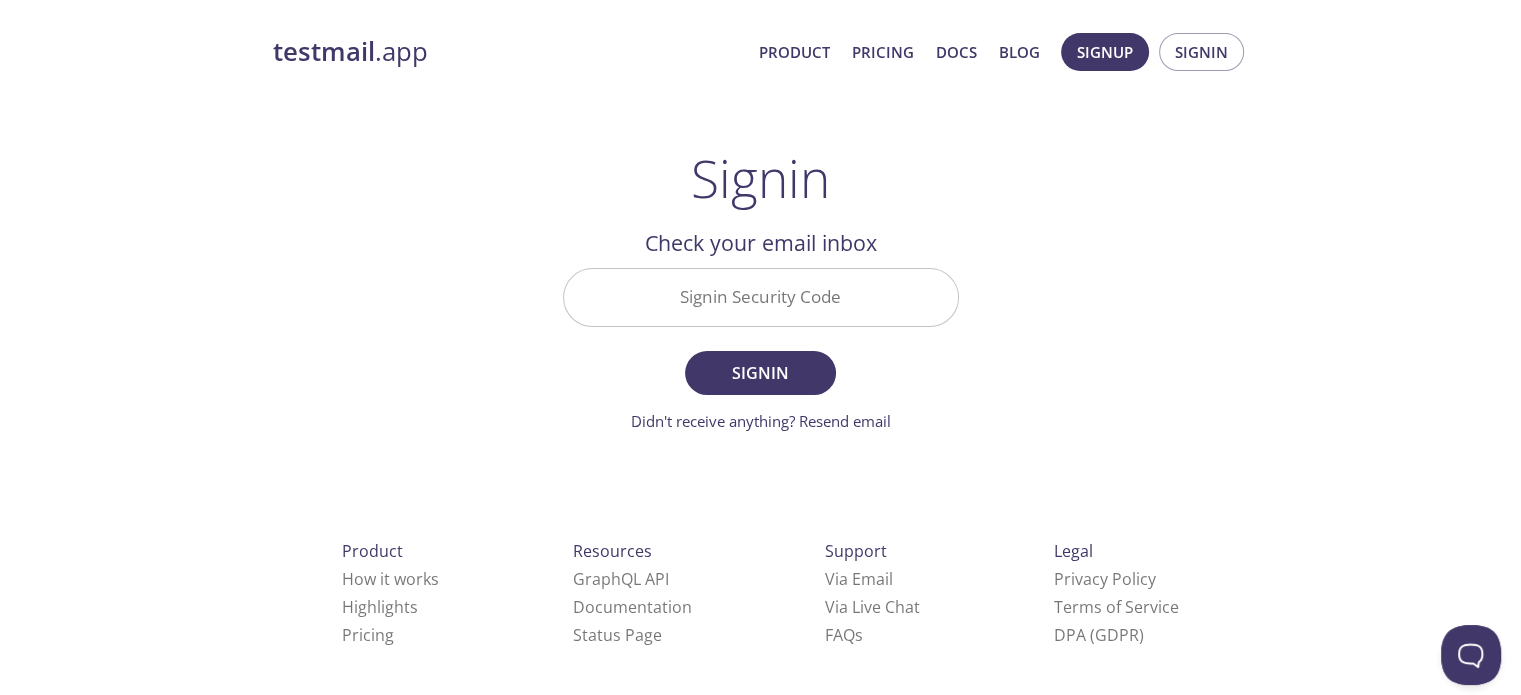 click on "Signin Security Code" at bounding box center (761, 297) 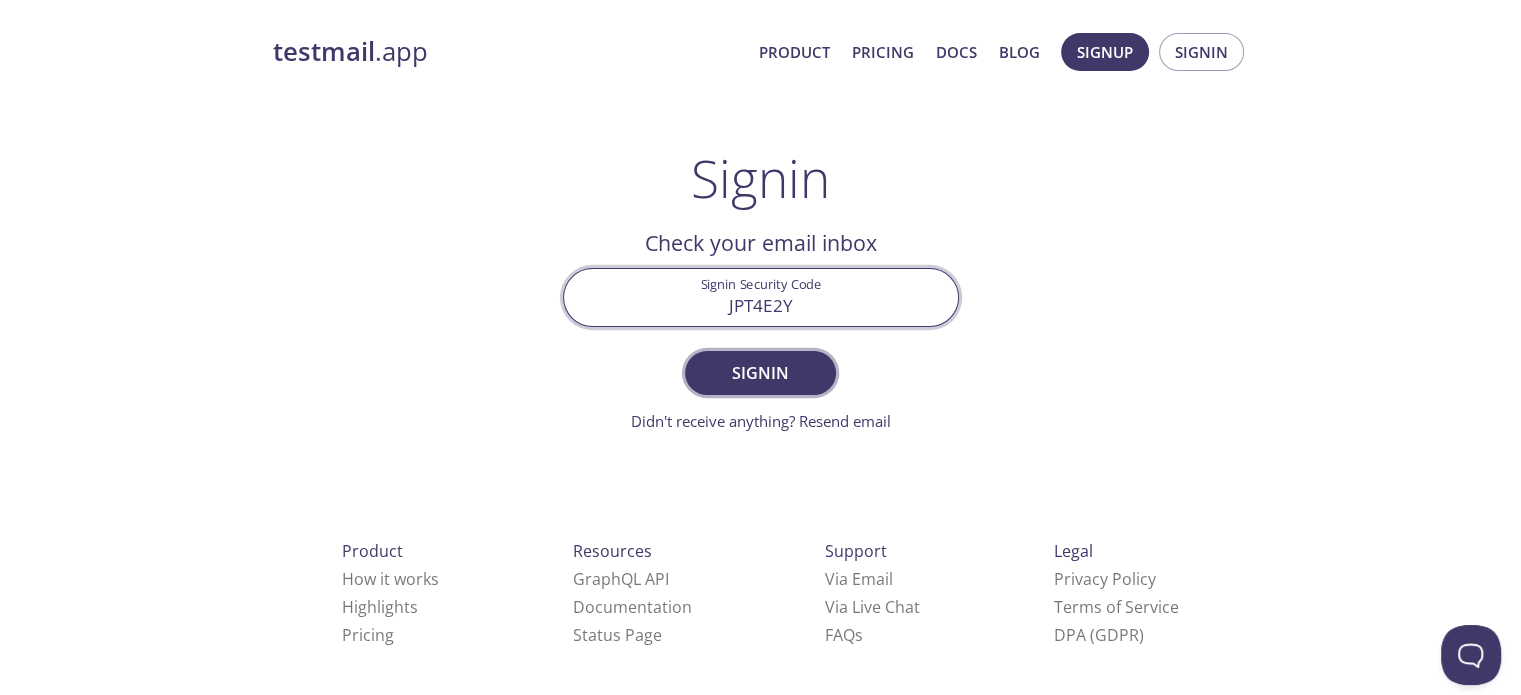 type on "JPT4E2Y" 